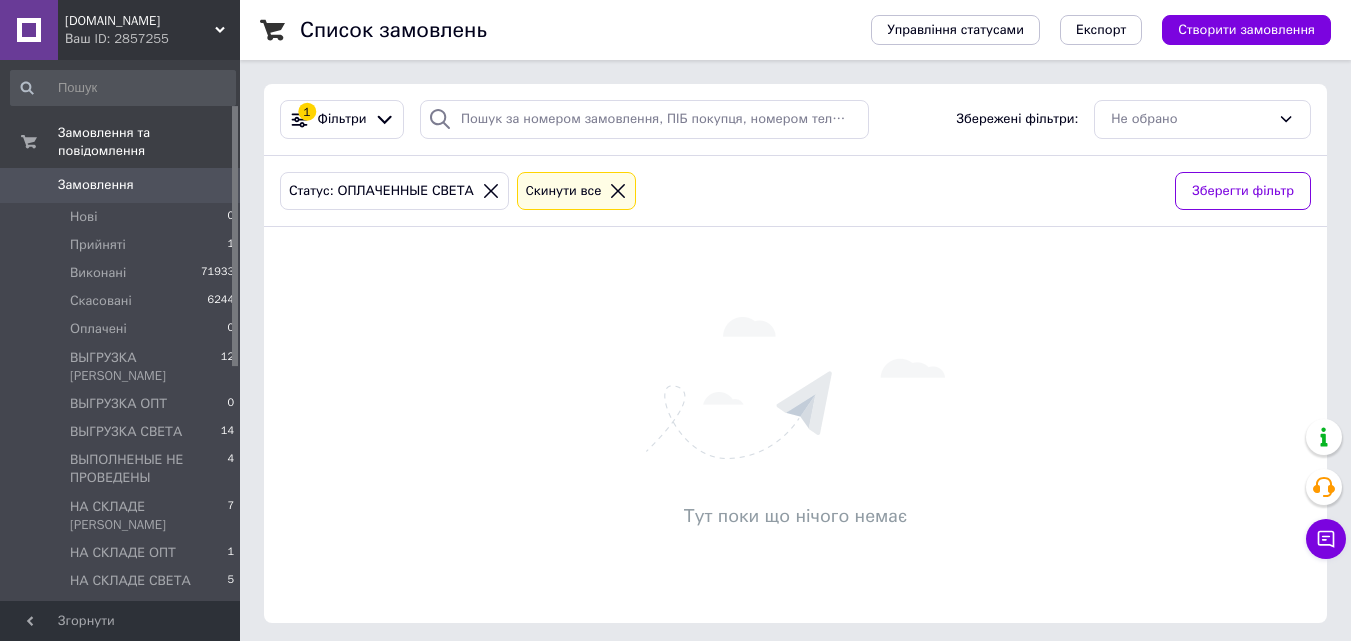 scroll, scrollTop: 0, scrollLeft: 0, axis: both 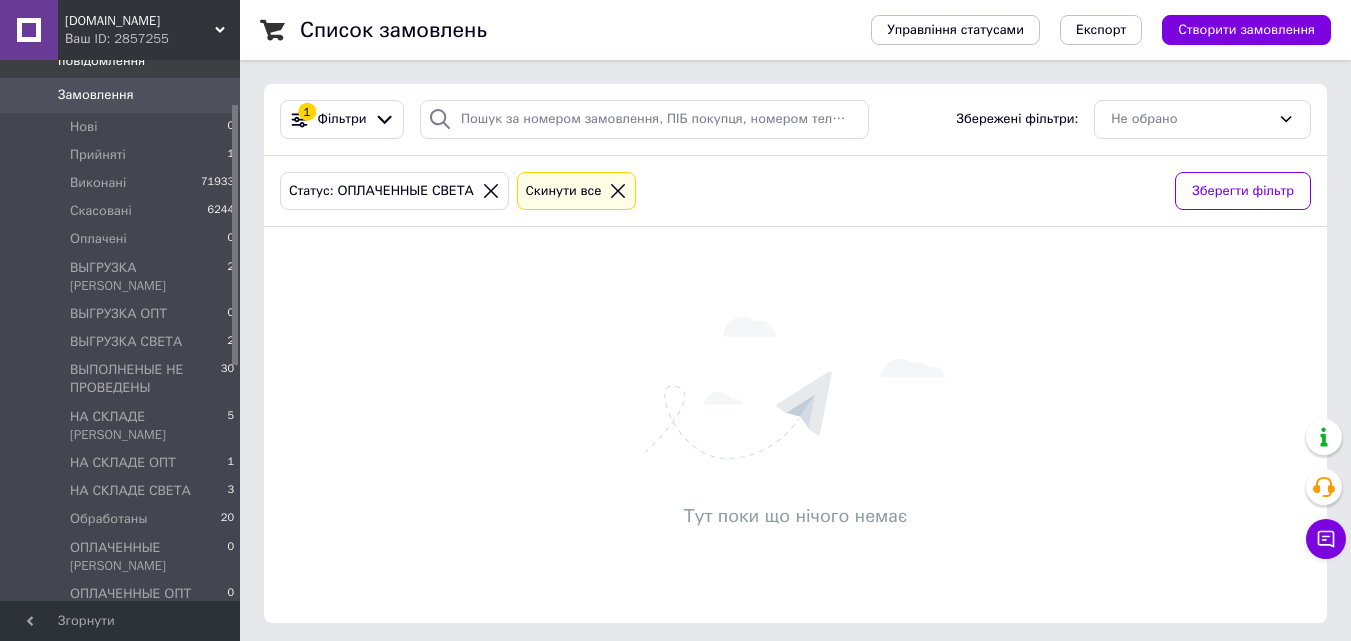 drag, startPoint x: 233, startPoint y: 208, endPoint x: 248, endPoint y: 251, distance: 45.54119 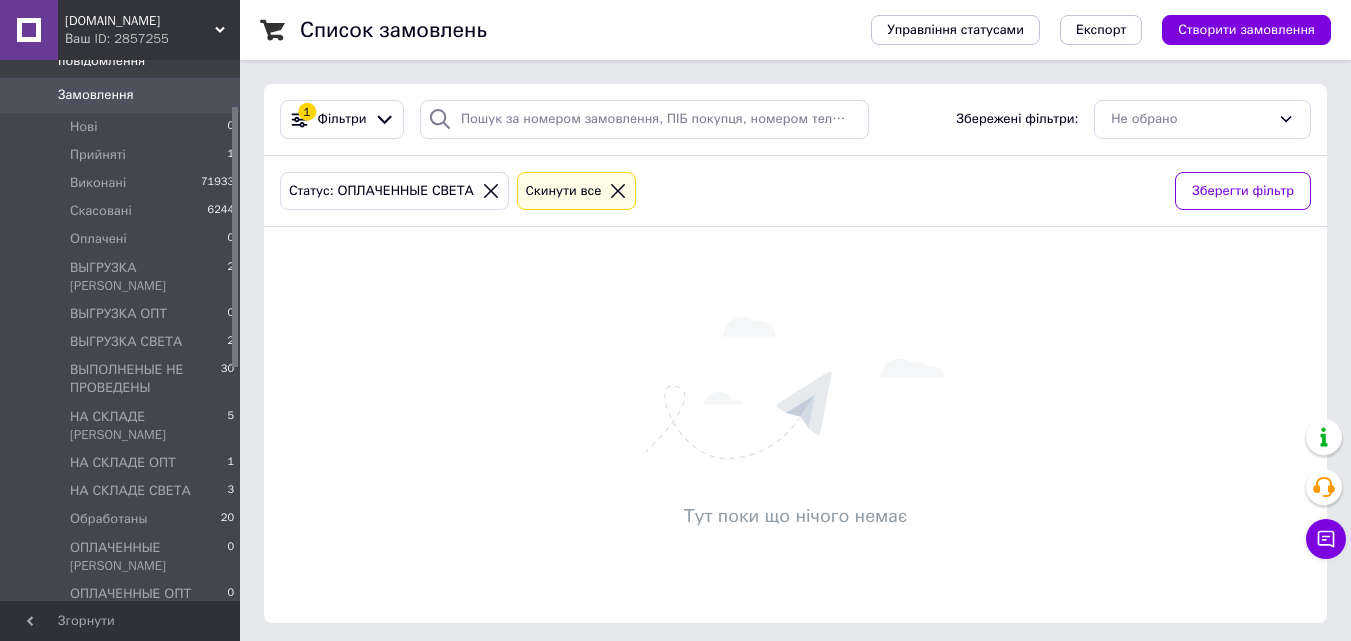 scroll, scrollTop: 125, scrollLeft: 0, axis: vertical 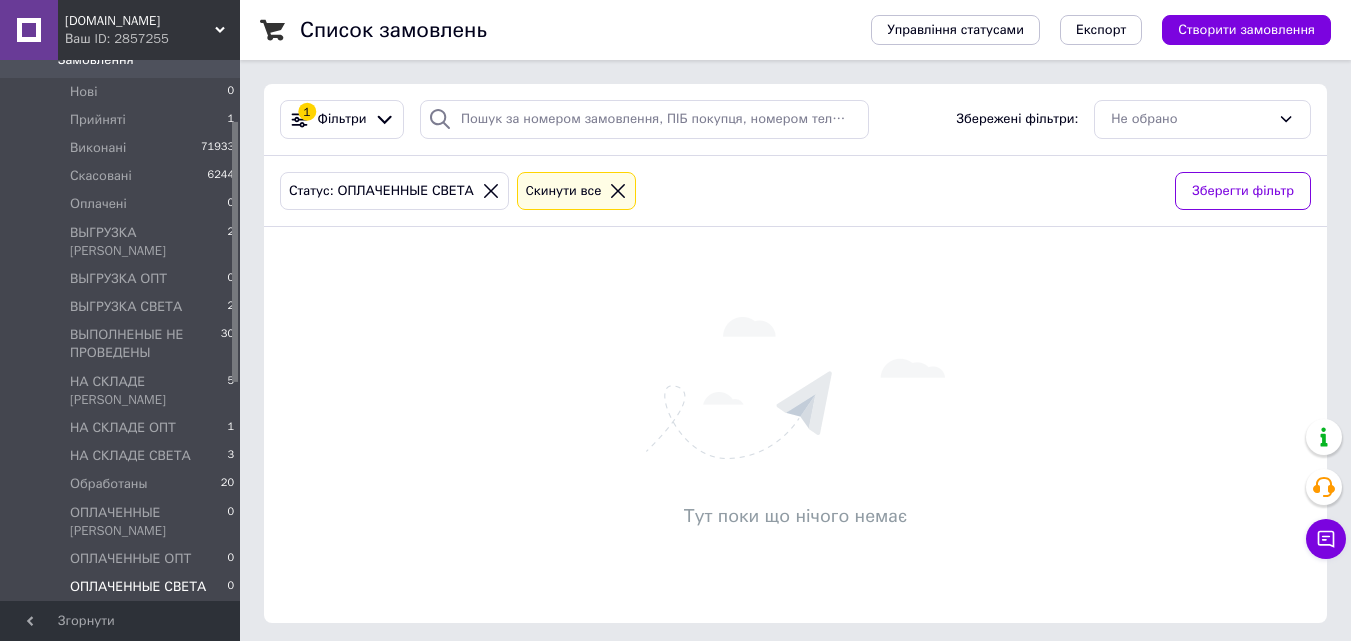 drag, startPoint x: 235, startPoint y: 335, endPoint x: 235, endPoint y: 352, distance: 17 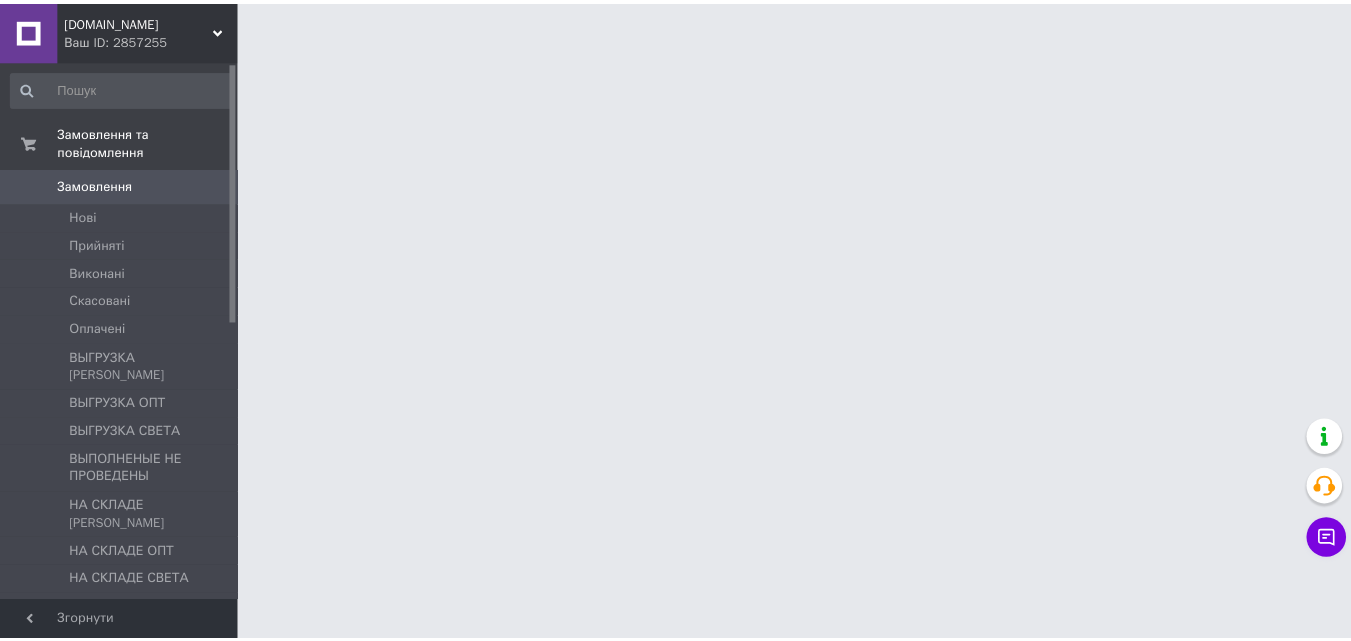 scroll, scrollTop: 0, scrollLeft: 0, axis: both 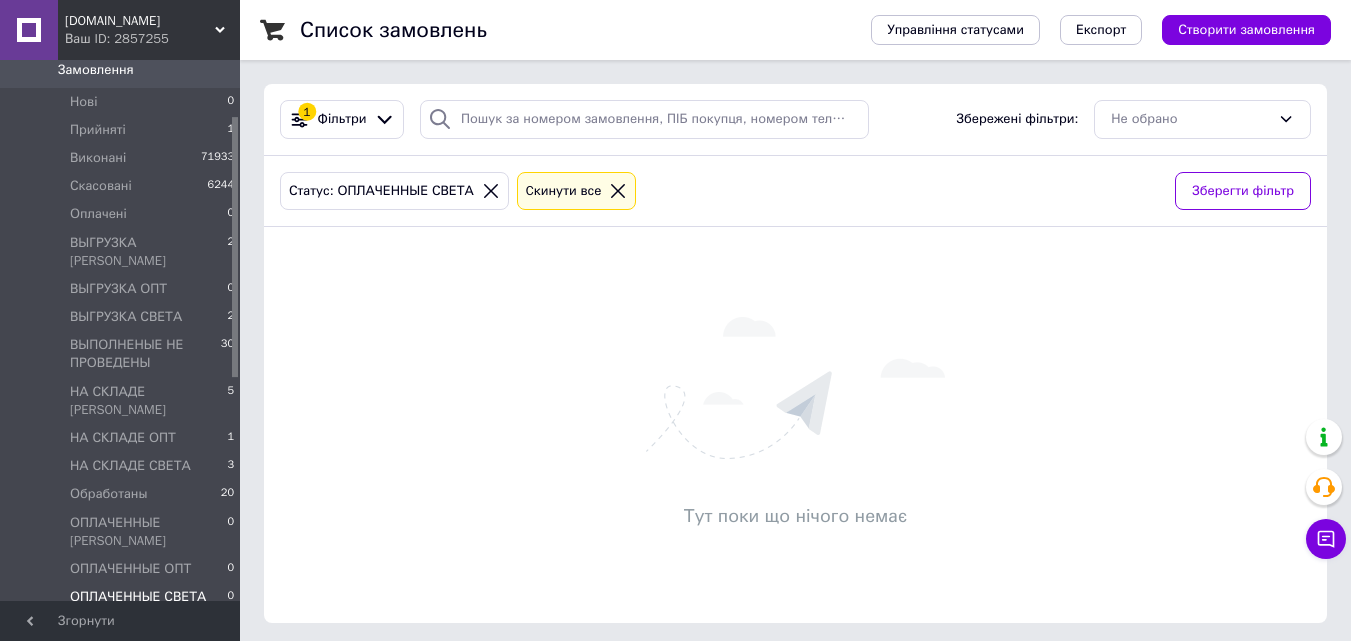 drag, startPoint x: 232, startPoint y: 196, endPoint x: 261, endPoint y: 251, distance: 62.177166 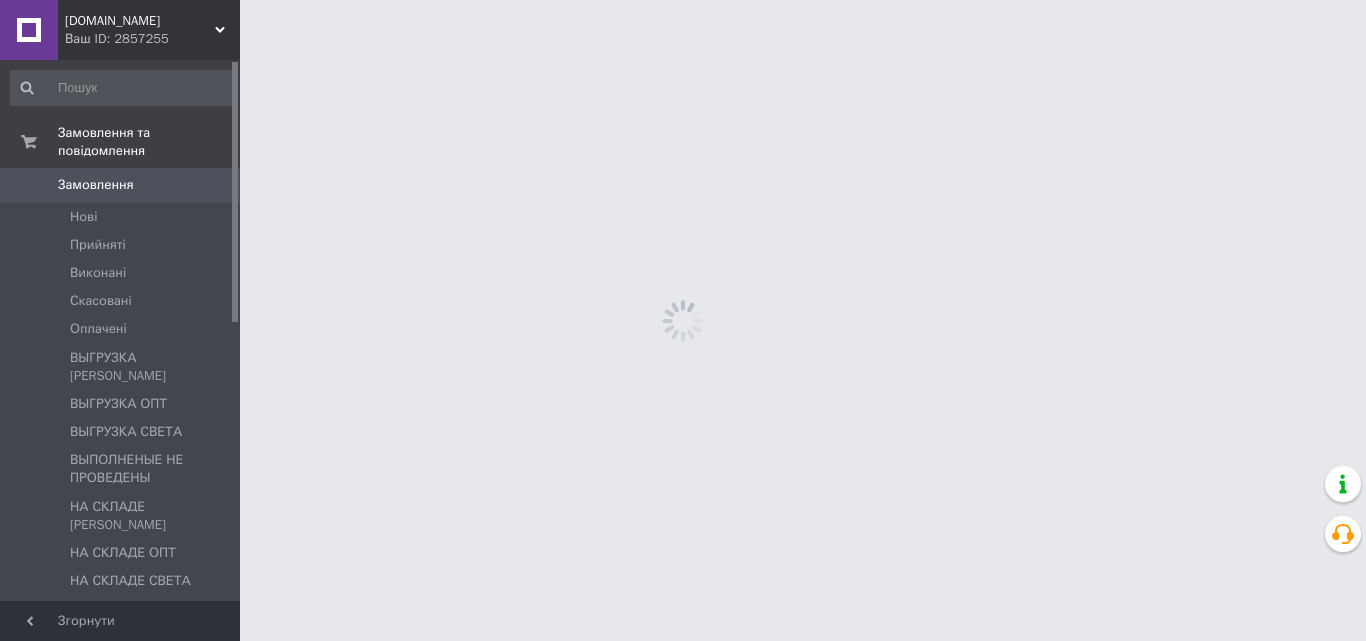 scroll, scrollTop: 0, scrollLeft: 0, axis: both 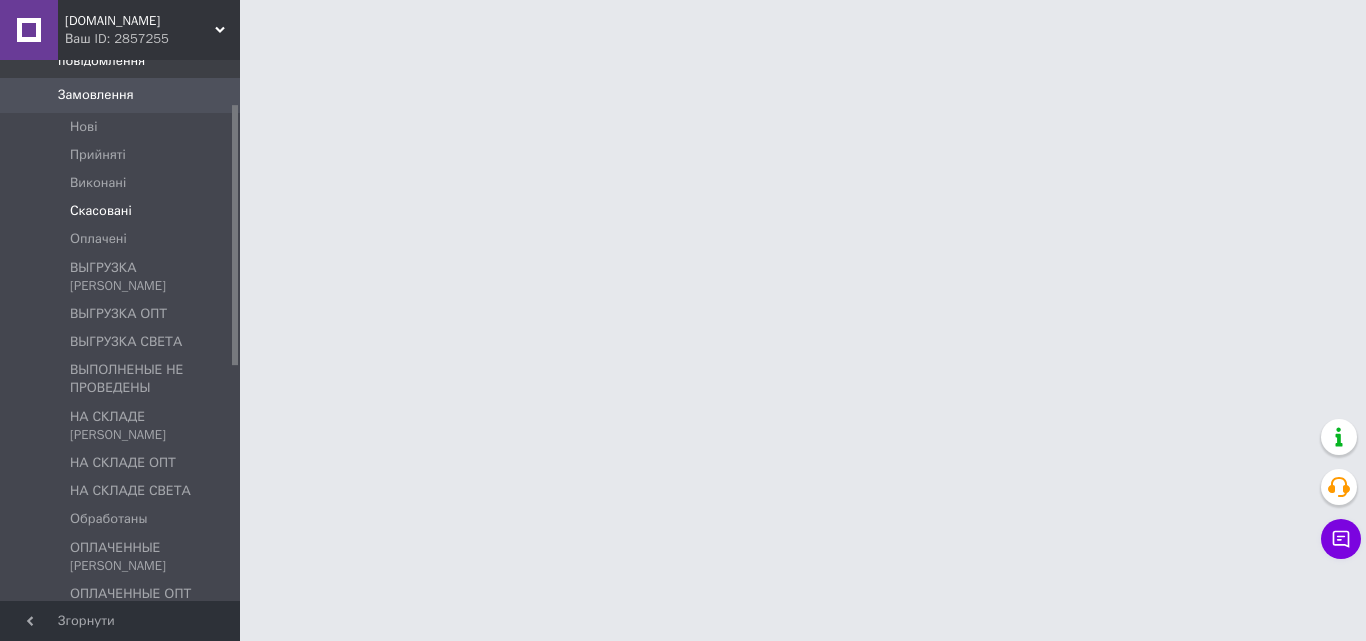 drag, startPoint x: 0, startPoint y: 0, endPoint x: 226, endPoint y: 188, distance: 293.97278 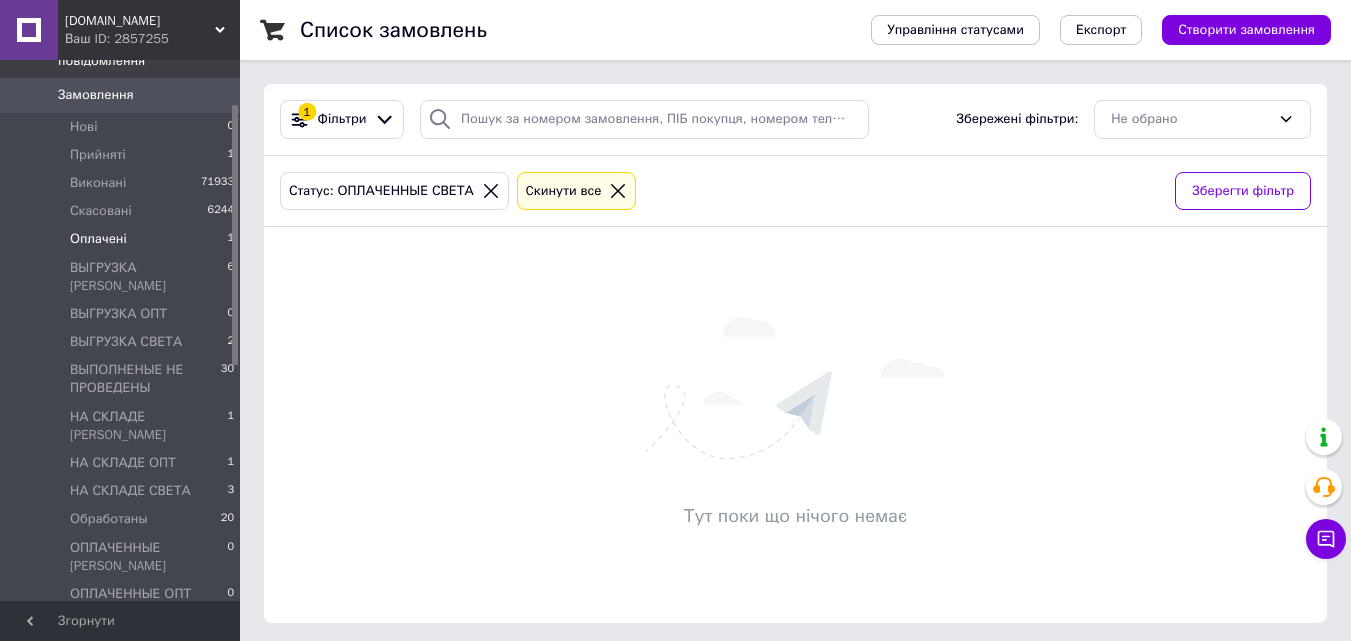 click on "Оплачені 1" at bounding box center [123, 239] 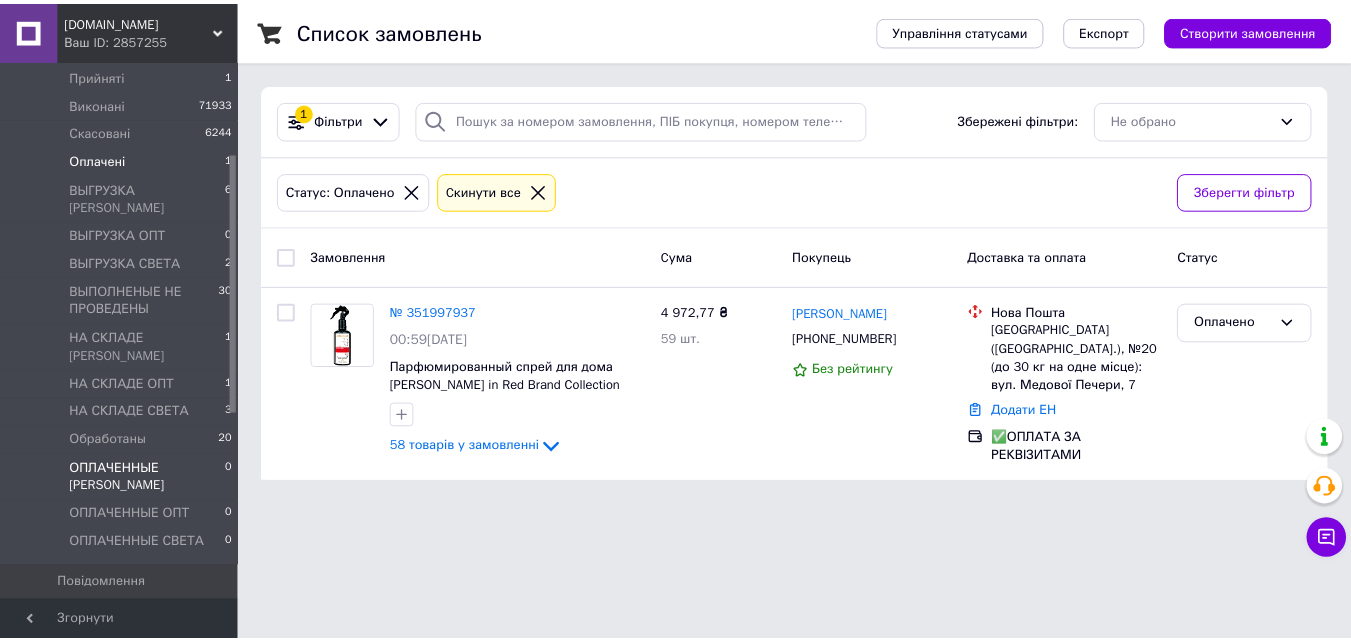 scroll, scrollTop: 190, scrollLeft: 0, axis: vertical 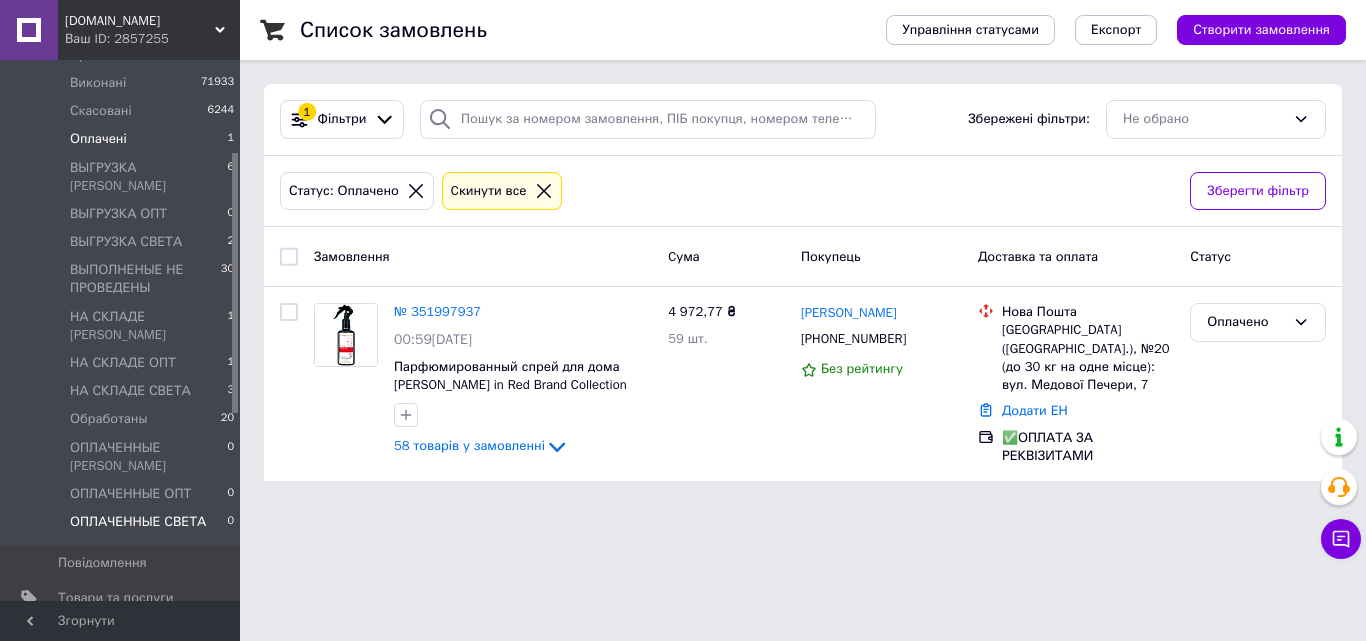 click on "ОПЛАЧЕННЫЕ СВЕТА" at bounding box center [138, 522] 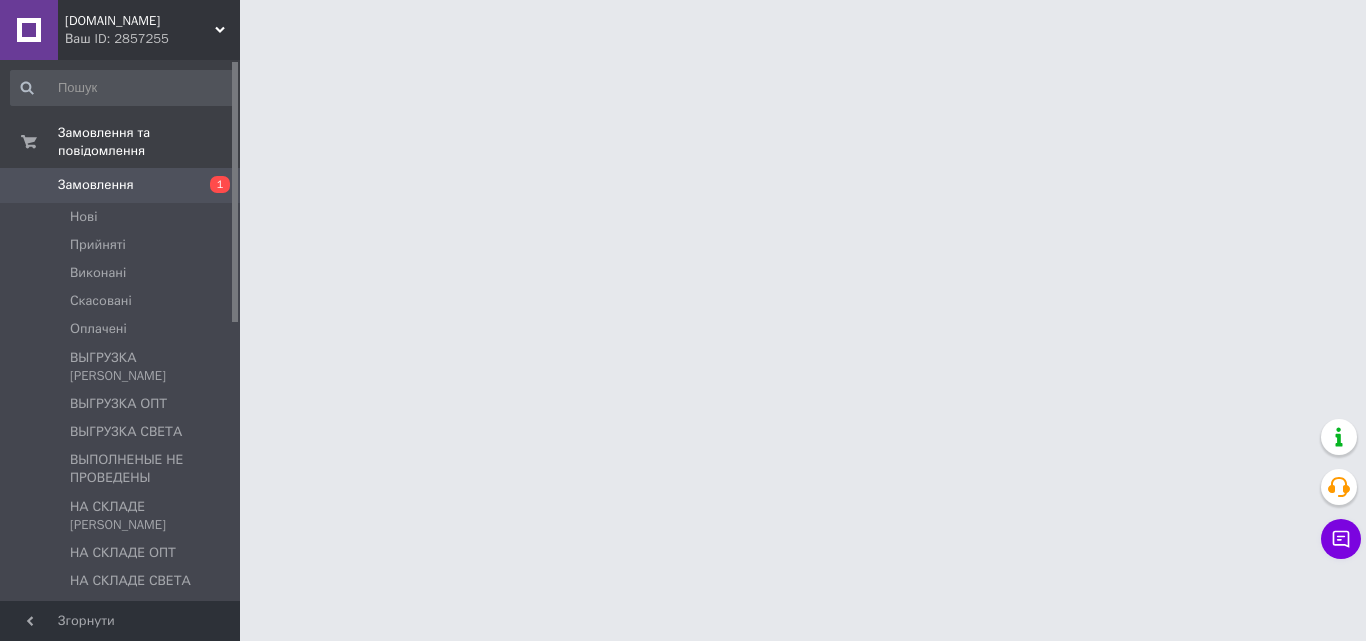 scroll, scrollTop: 0, scrollLeft: 0, axis: both 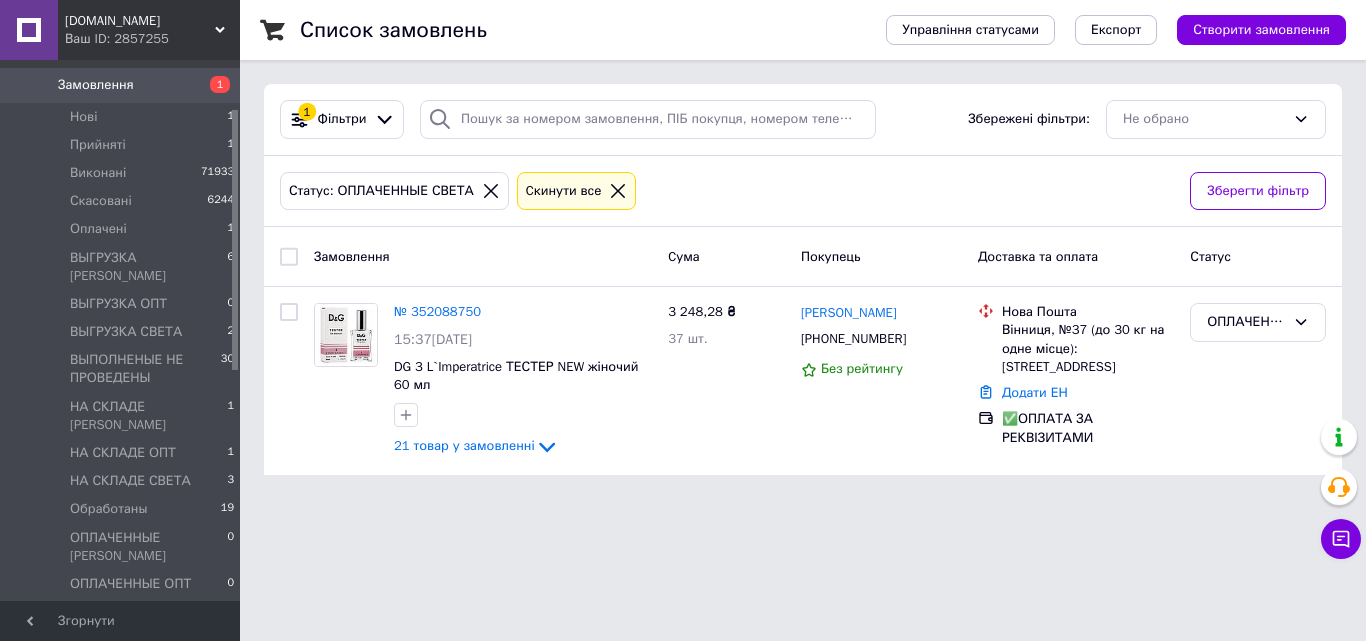 click on "ОПЛАЧЕННЫЕ СВЕТА 1" at bounding box center [123, 617] 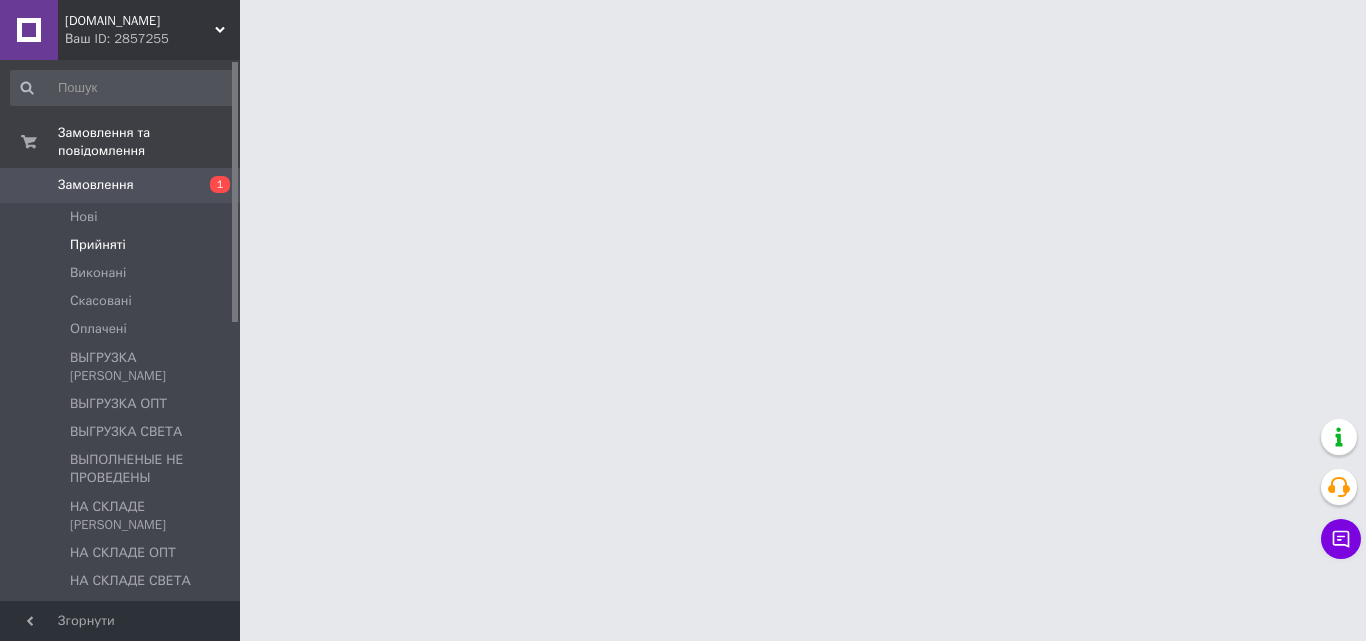 scroll, scrollTop: 0, scrollLeft: 0, axis: both 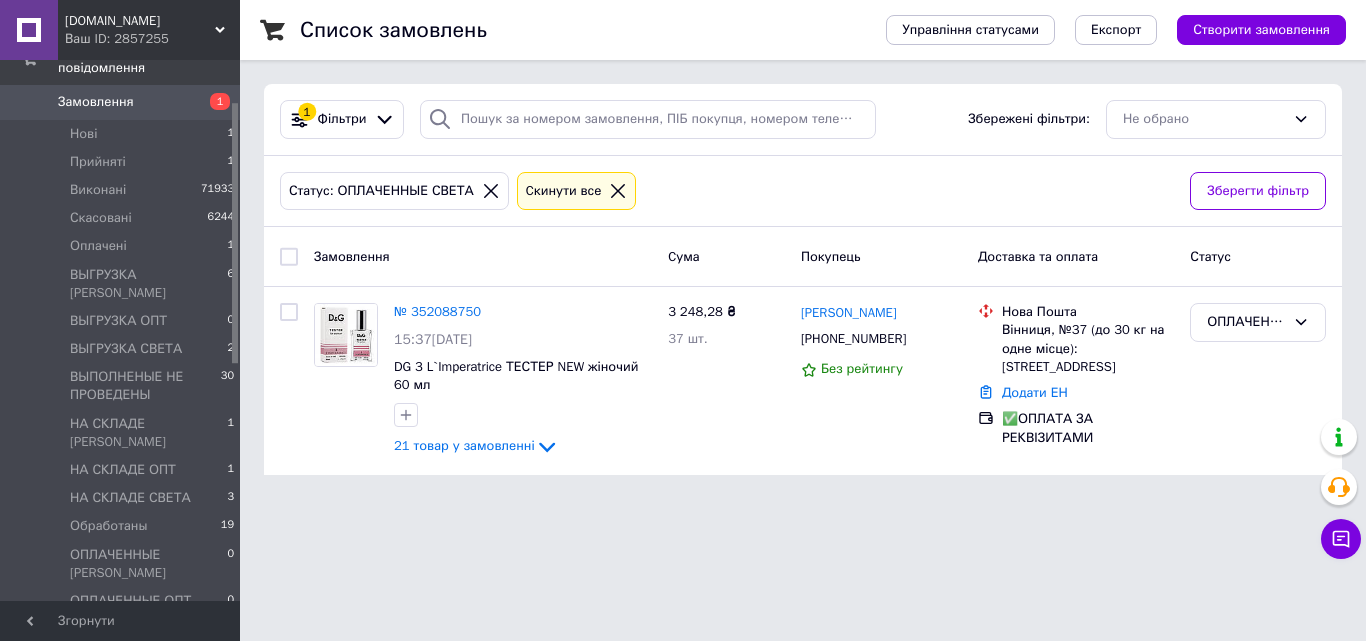 drag, startPoint x: 234, startPoint y: 233, endPoint x: 235, endPoint y: 274, distance: 41.01219 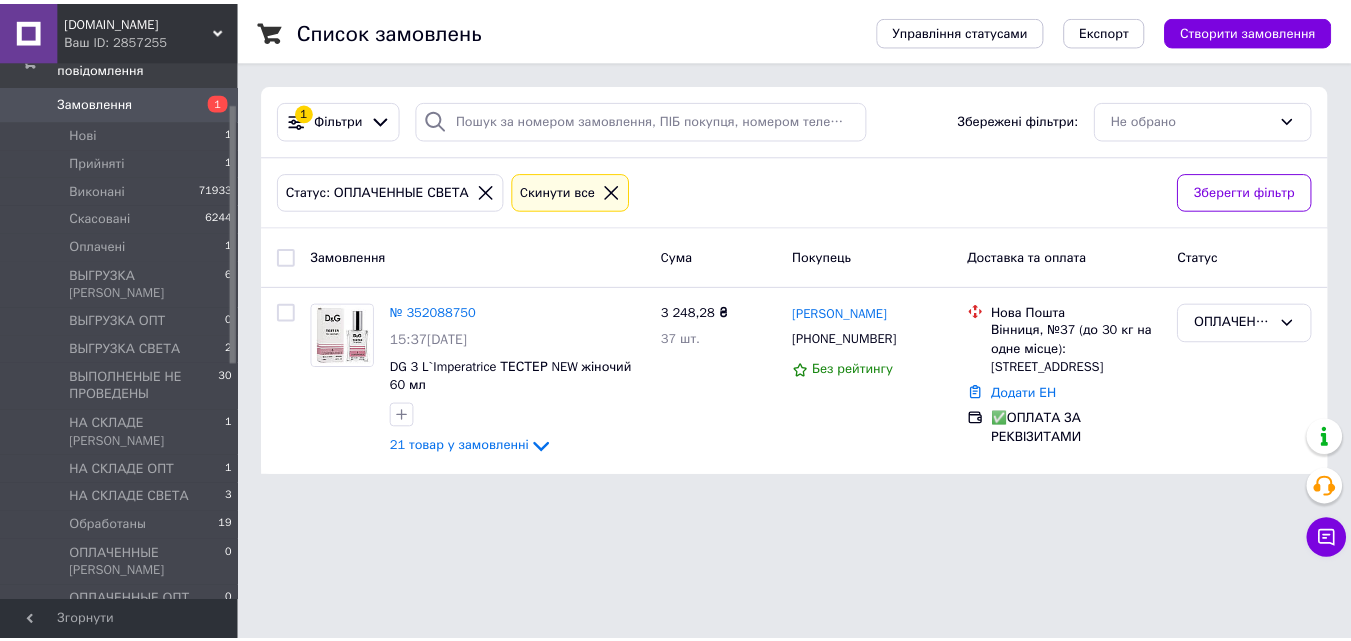 scroll, scrollTop: 86, scrollLeft: 0, axis: vertical 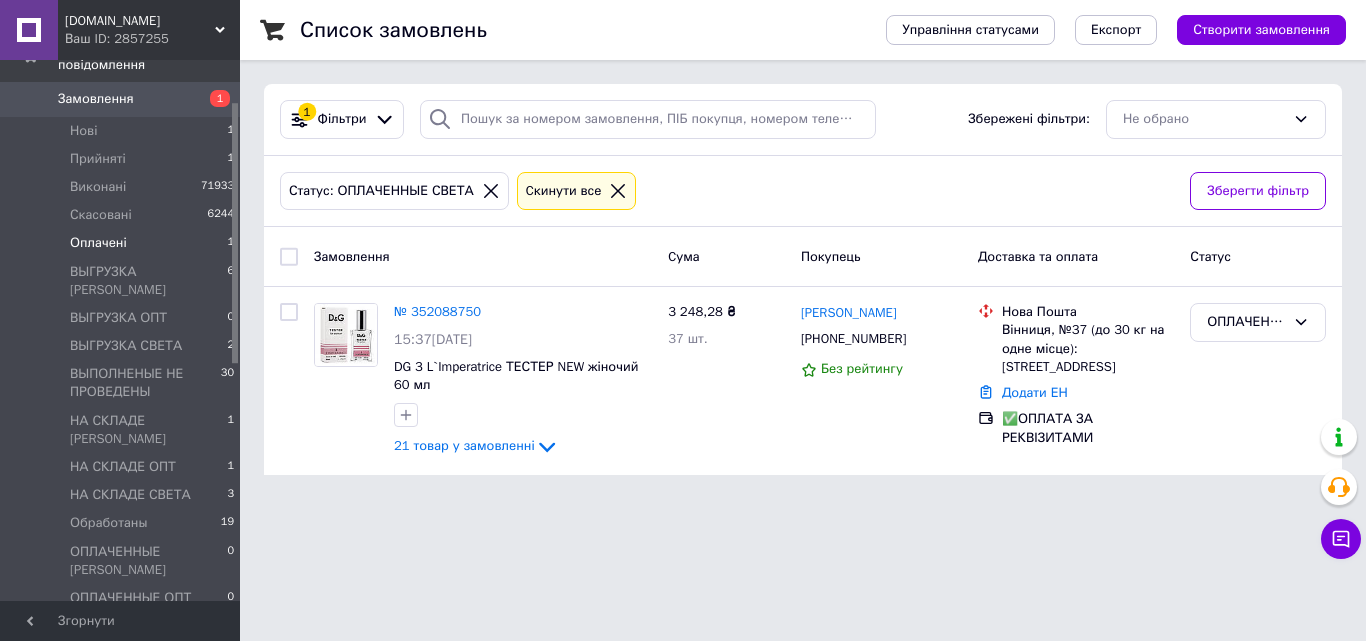 click on "Оплачені" at bounding box center [98, 243] 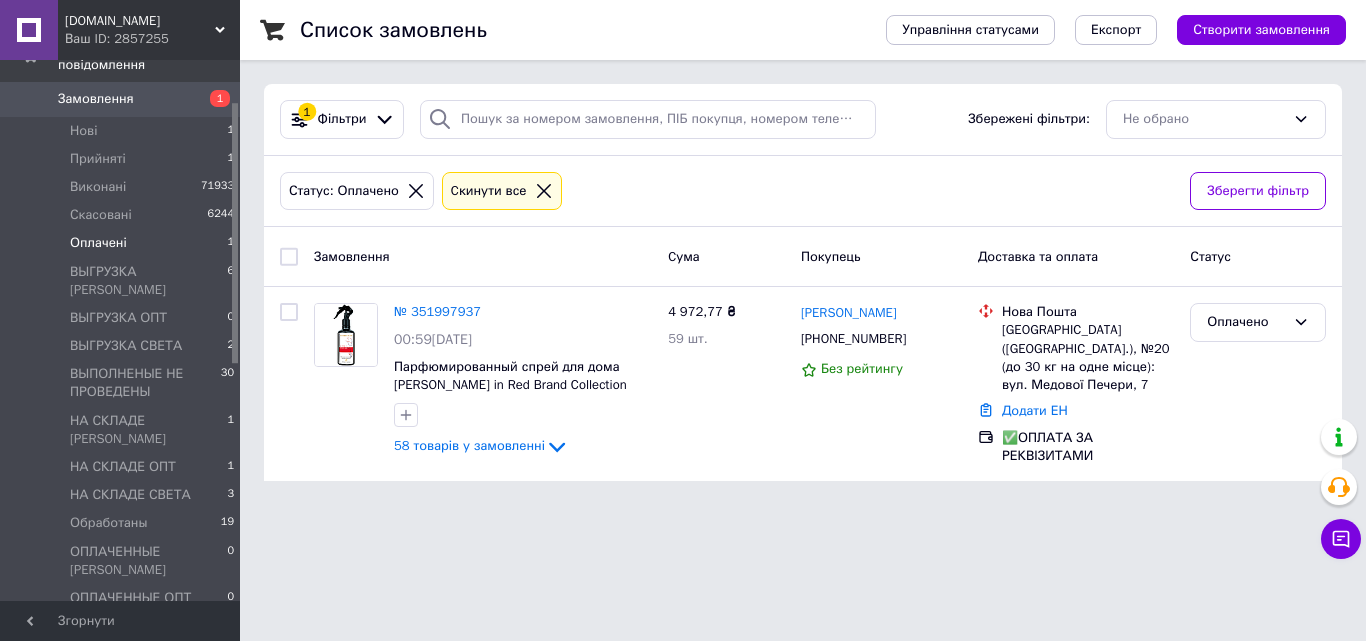click on "ОПЛАЧЕННЫЕ СВЕТА" at bounding box center [138, 626] 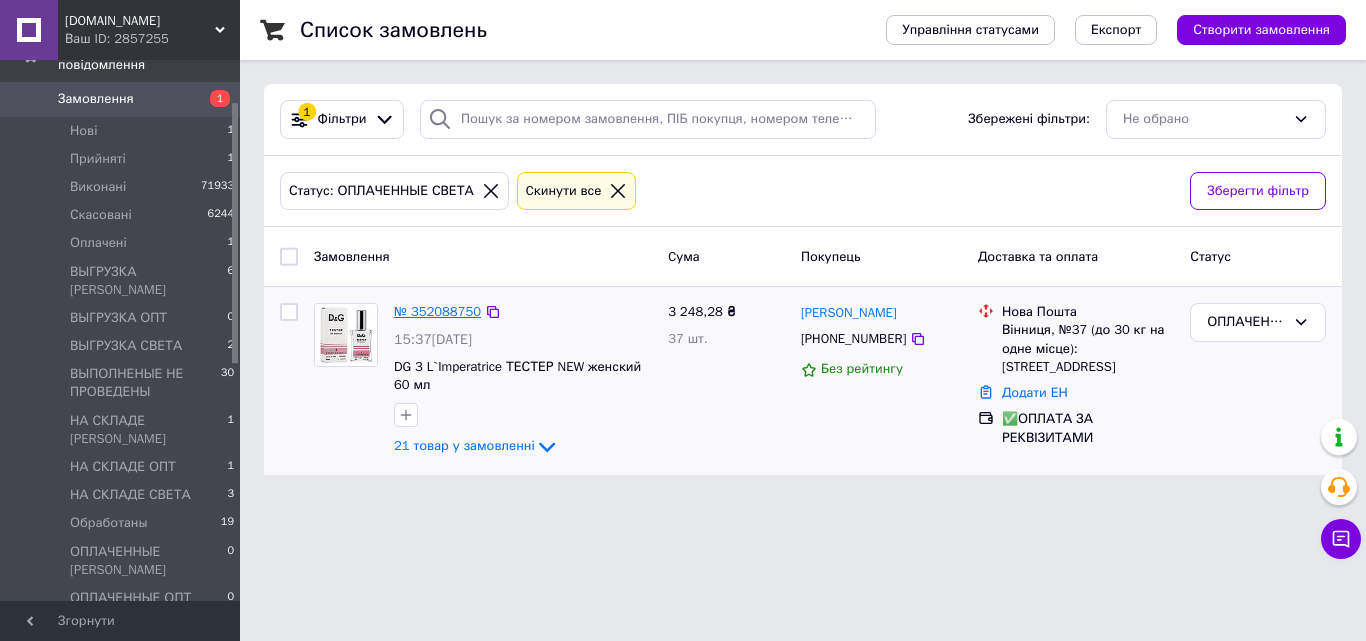 click on "№ 352088750" at bounding box center [437, 311] 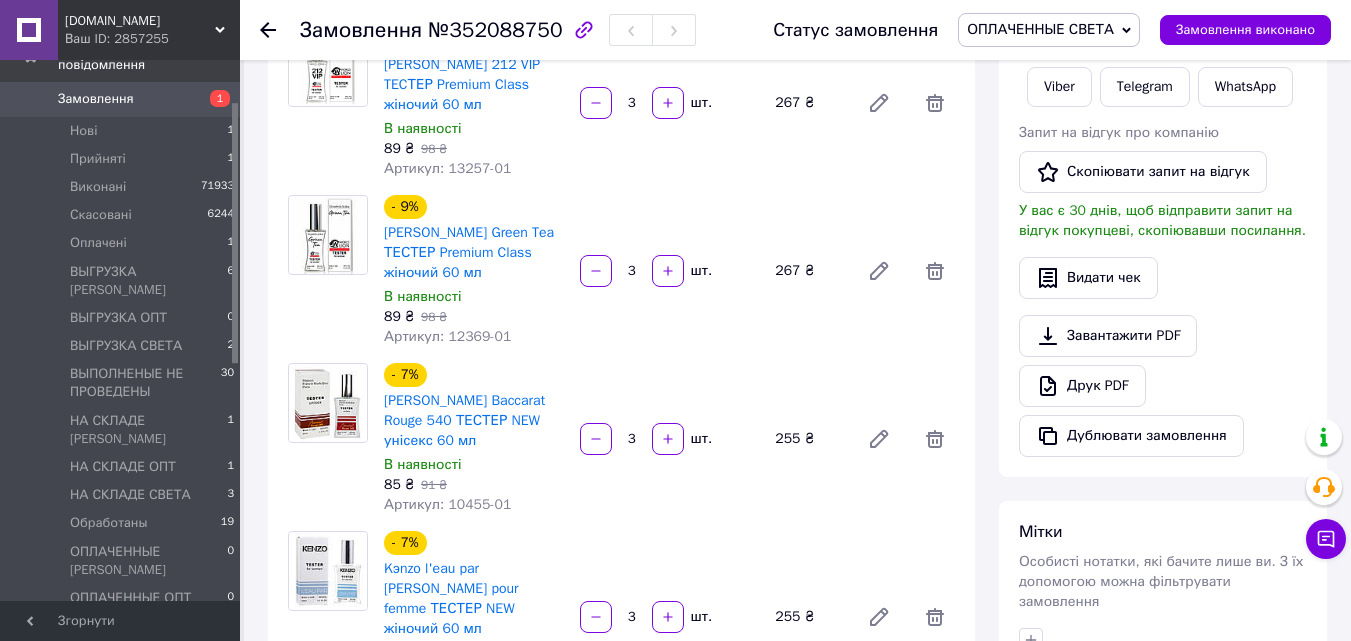 scroll, scrollTop: 400, scrollLeft: 0, axis: vertical 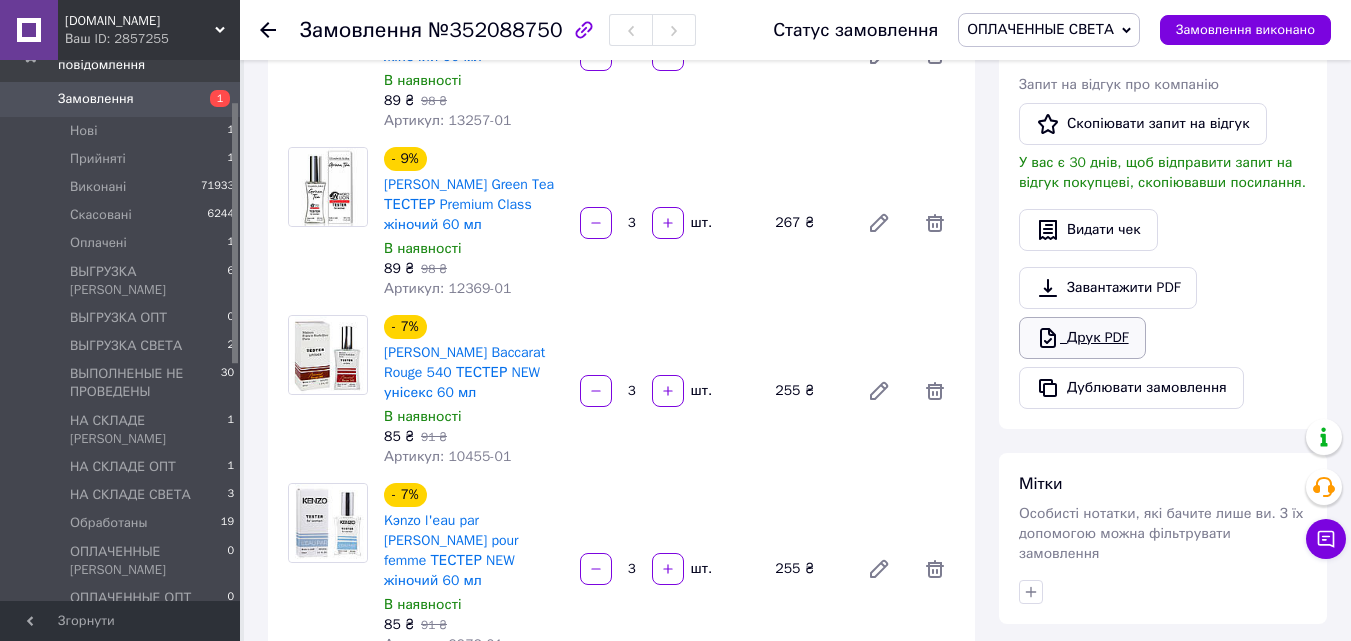 click on "Друк PDF" at bounding box center [1082, 338] 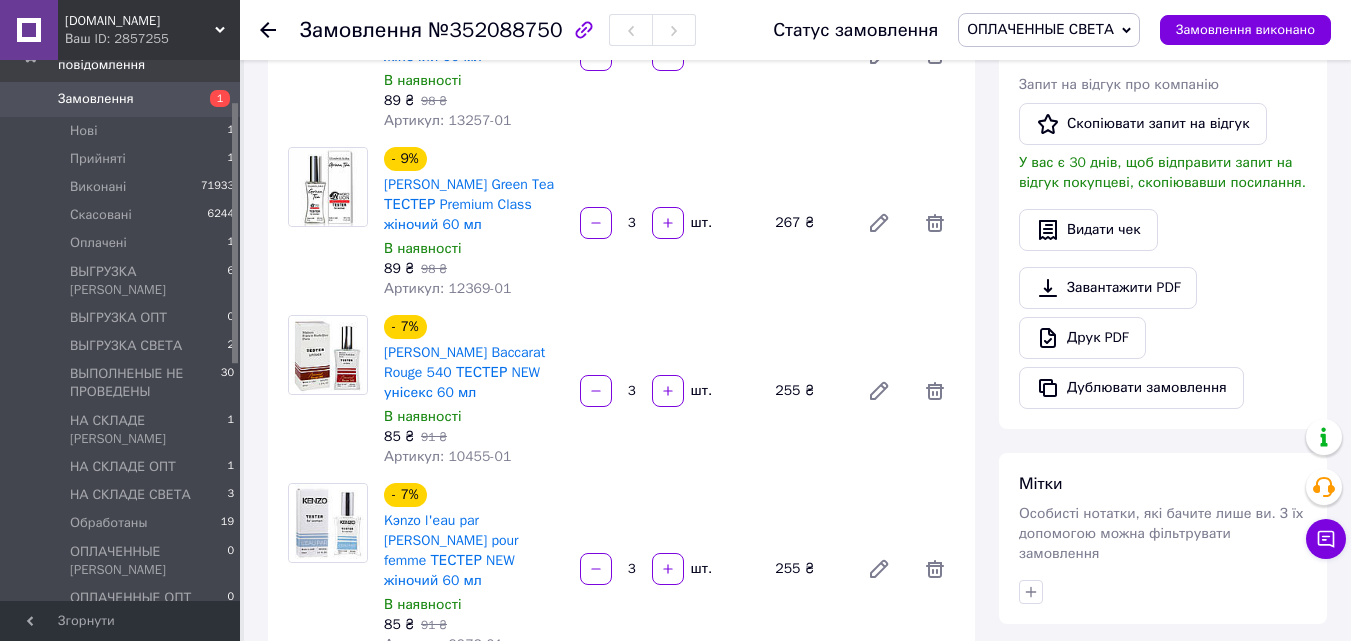 click 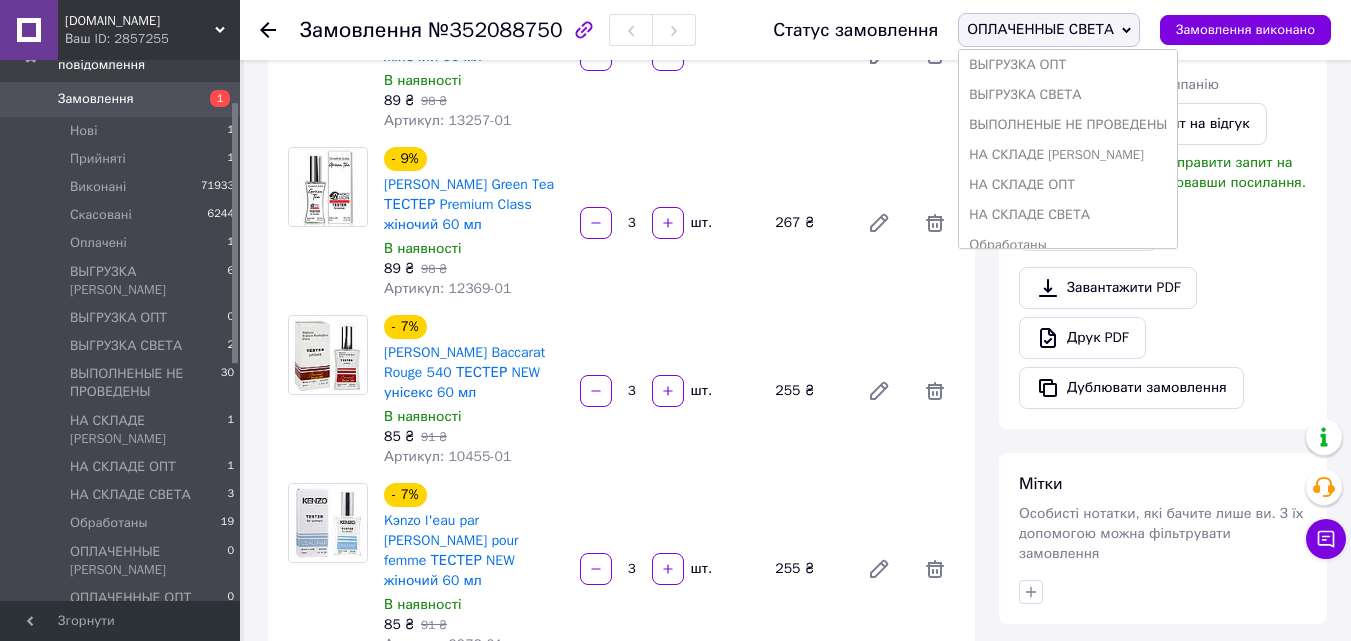 scroll, scrollTop: 200, scrollLeft: 0, axis: vertical 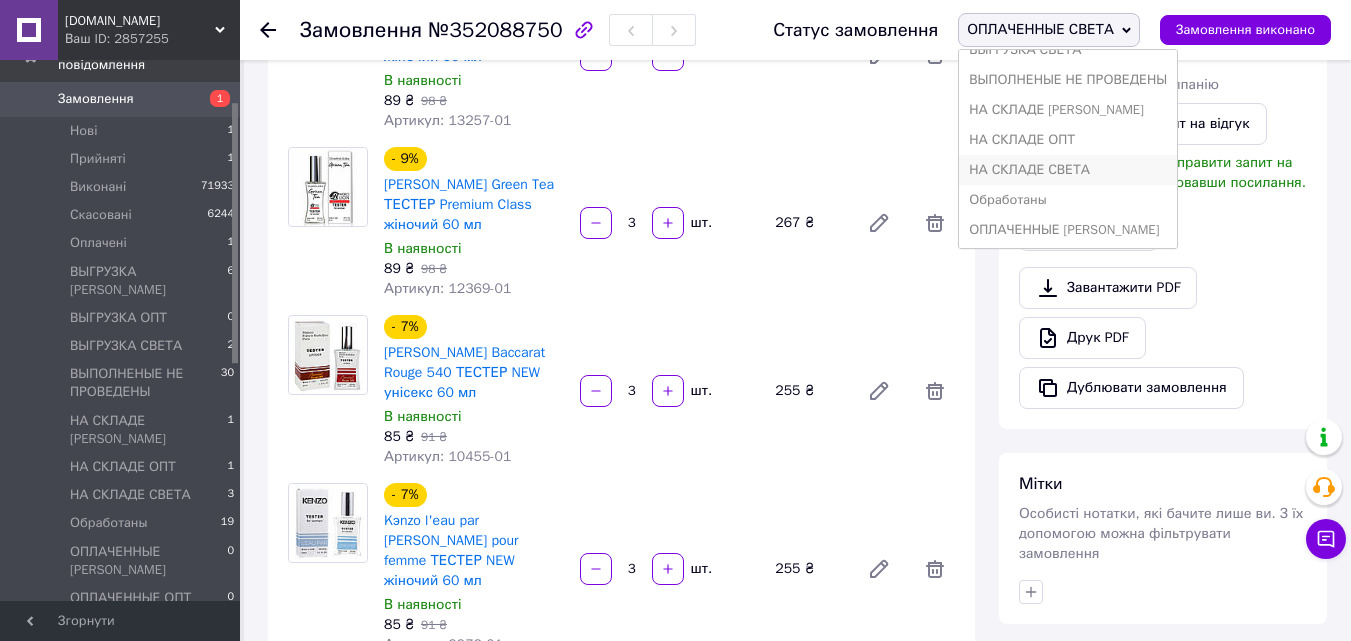 click on "НА СКЛАДЕ СВЕТА" at bounding box center (1068, 170) 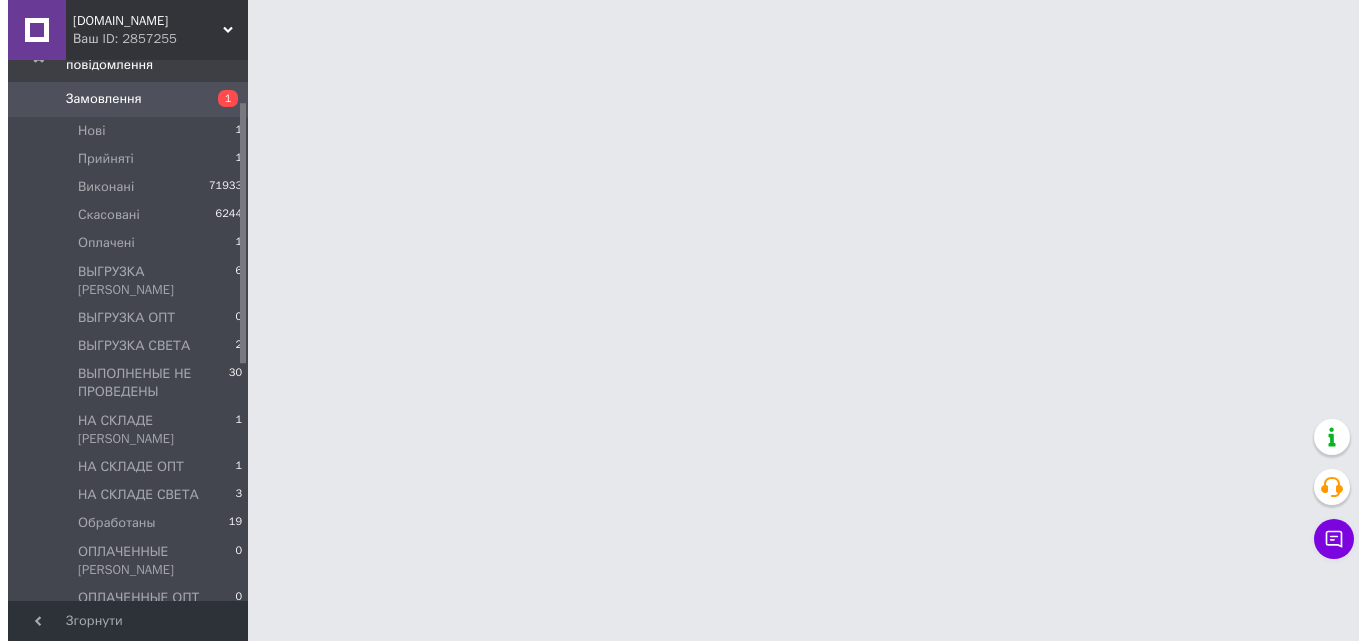 scroll, scrollTop: 0, scrollLeft: 0, axis: both 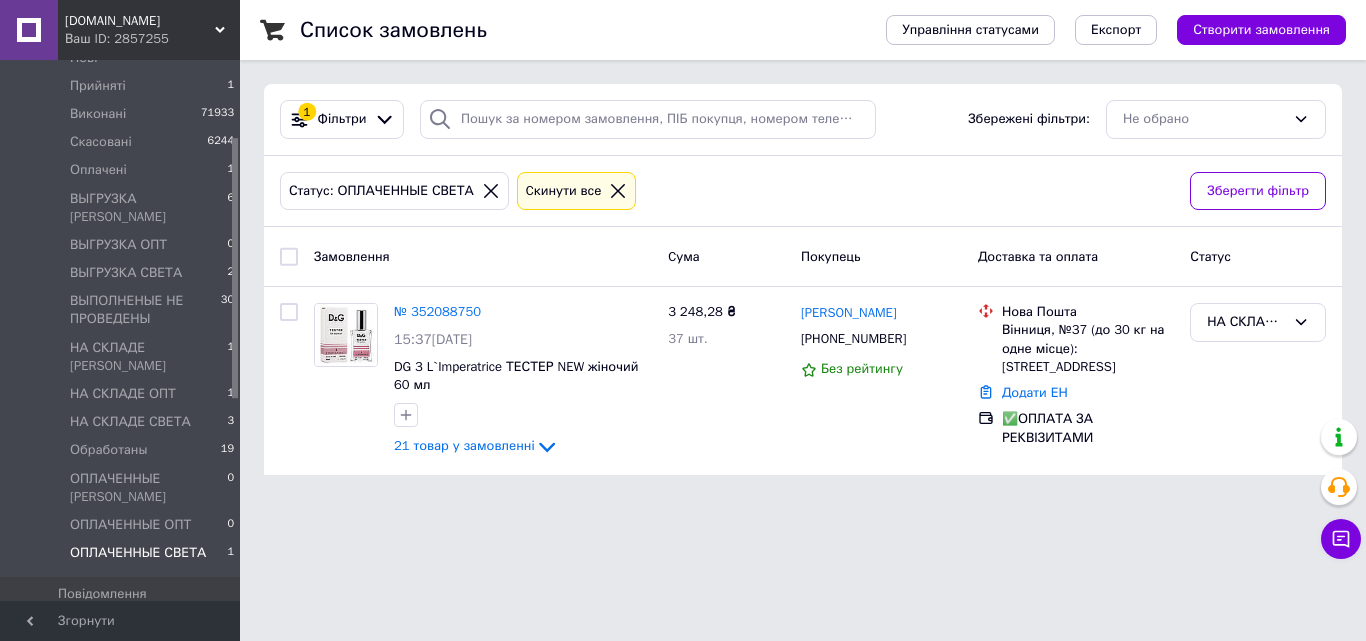 drag, startPoint x: 235, startPoint y: 251, endPoint x: 236, endPoint y: 327, distance: 76.00658 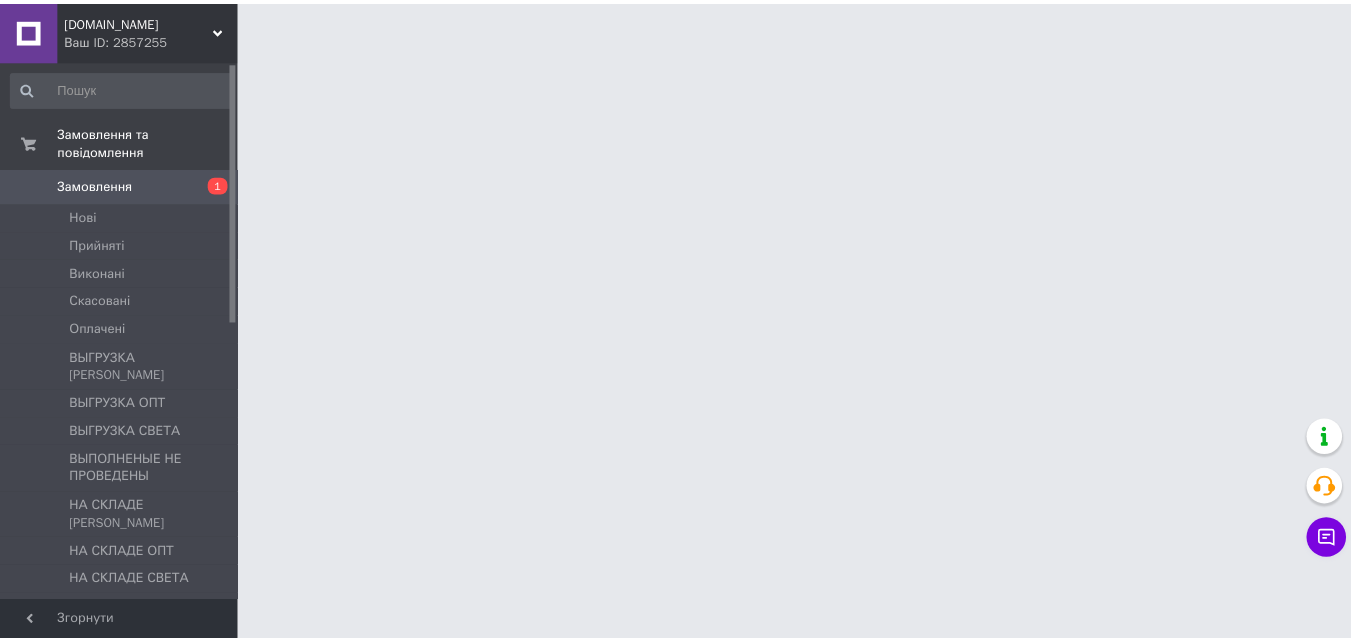 scroll, scrollTop: 0, scrollLeft: 0, axis: both 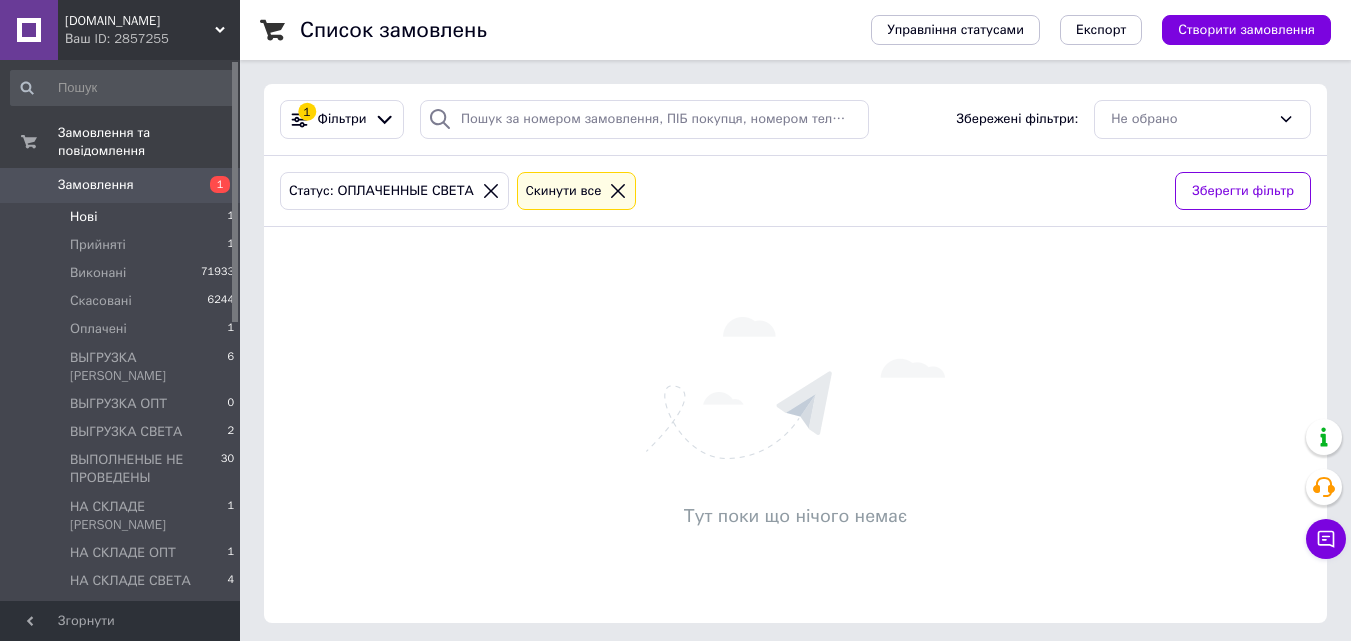 click on "Нові 1" at bounding box center [123, 217] 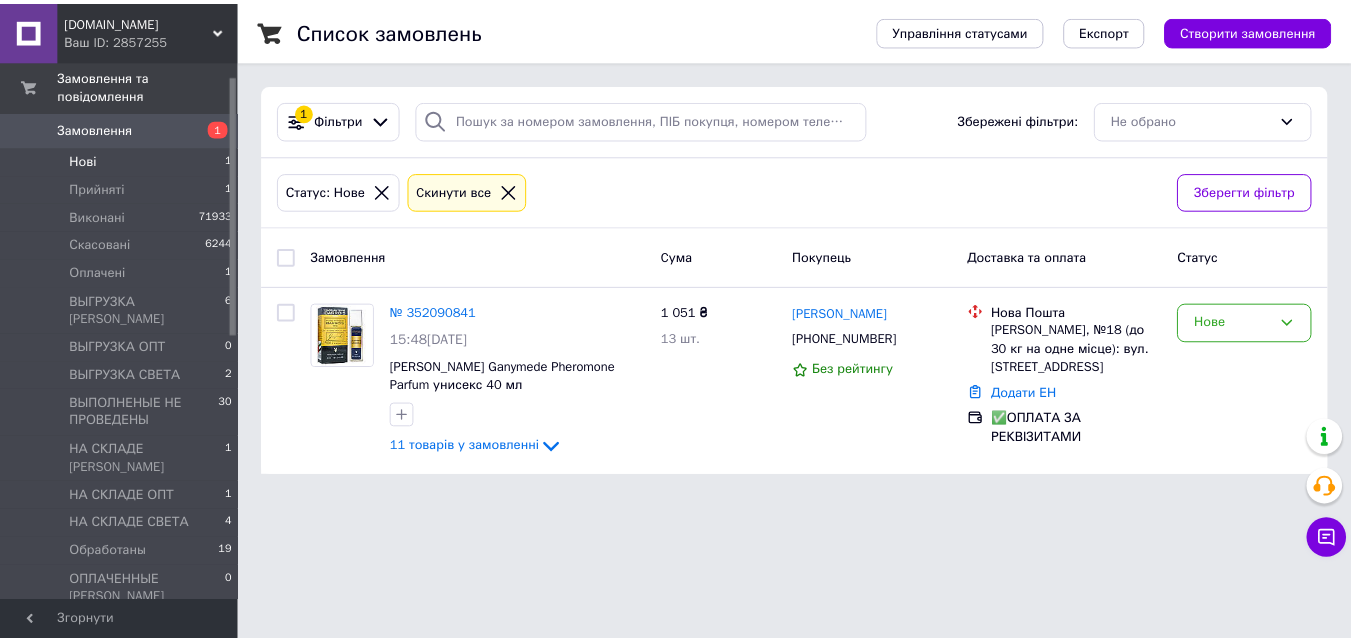 scroll, scrollTop: 100, scrollLeft: 0, axis: vertical 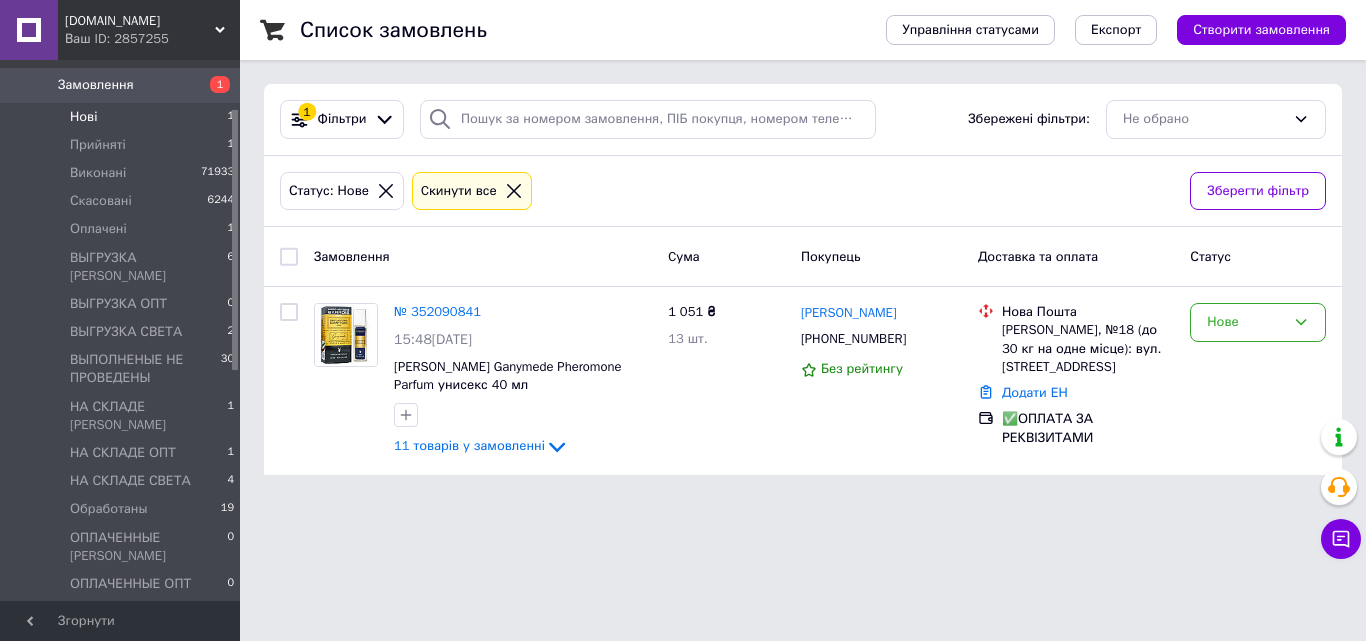 click on "ОПЛАЧЕННЫЕ СВЕТА" at bounding box center [138, 612] 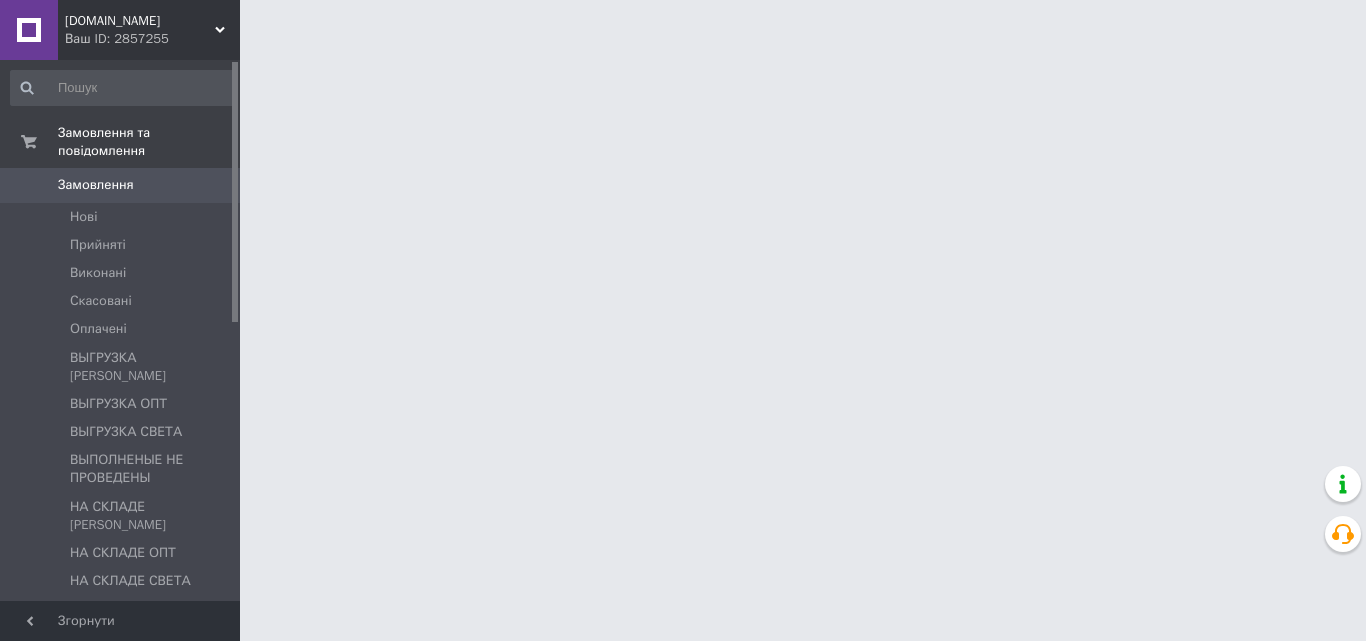 scroll, scrollTop: 0, scrollLeft: 0, axis: both 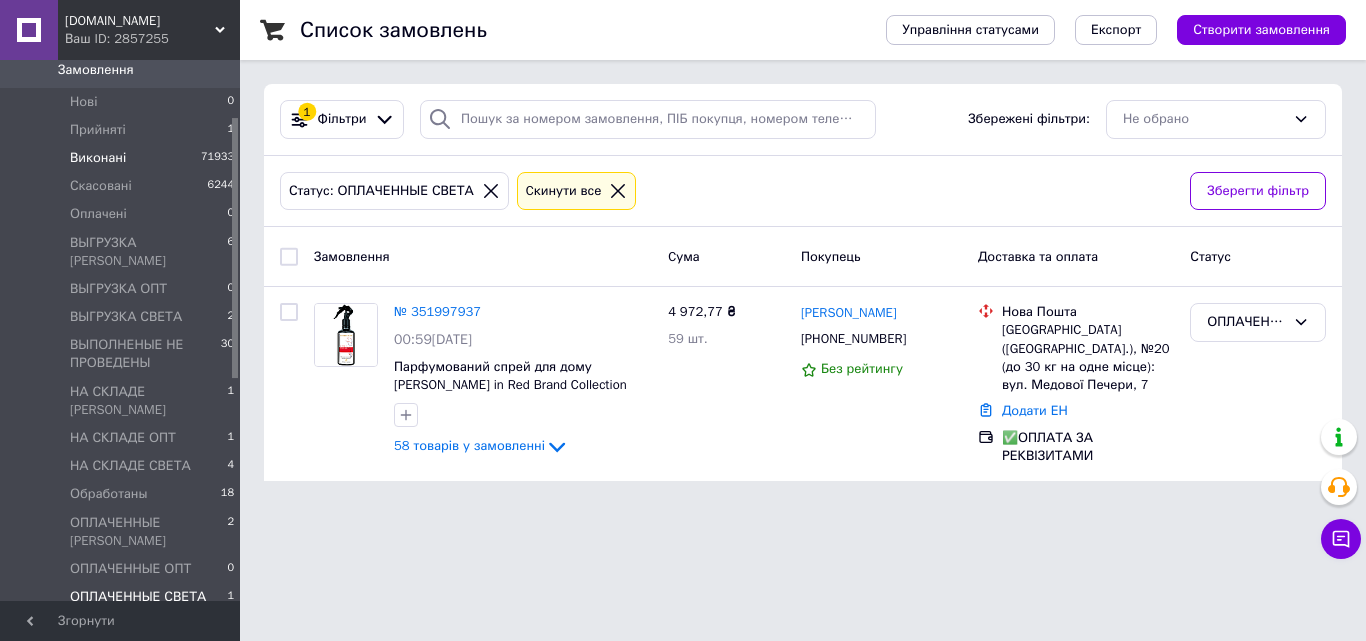drag, startPoint x: 235, startPoint y: 93, endPoint x: 218, endPoint y: 149, distance: 58.5235 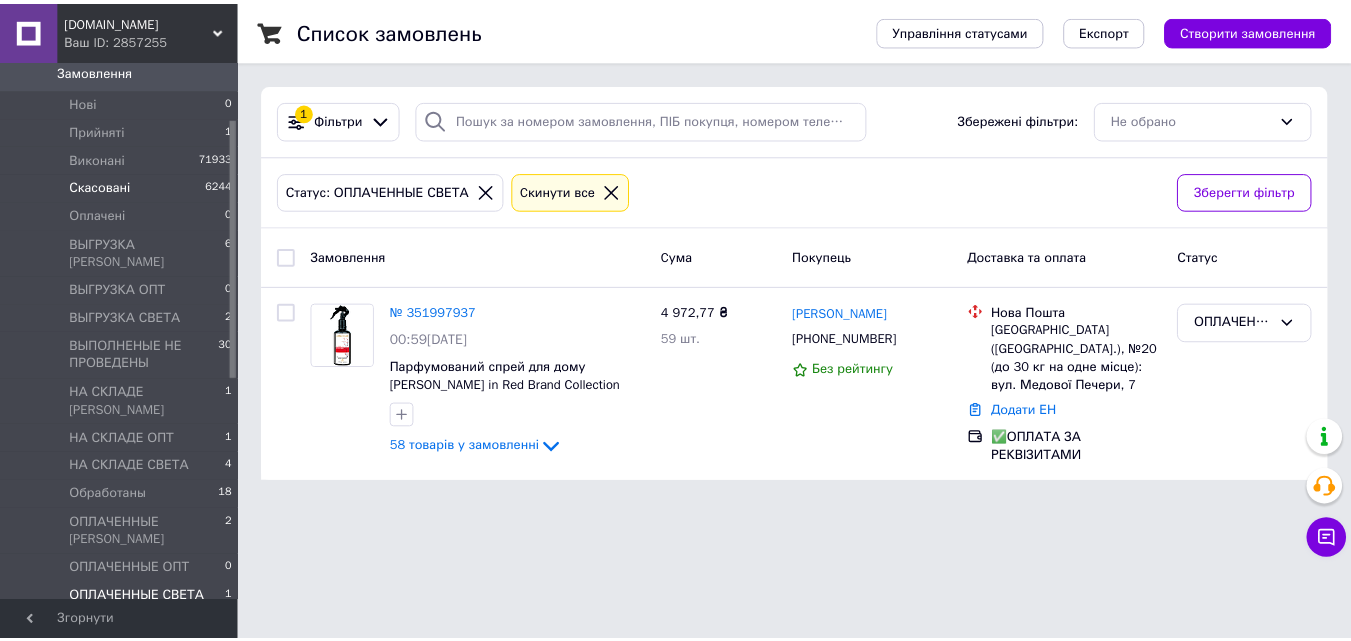 scroll, scrollTop: 117, scrollLeft: 0, axis: vertical 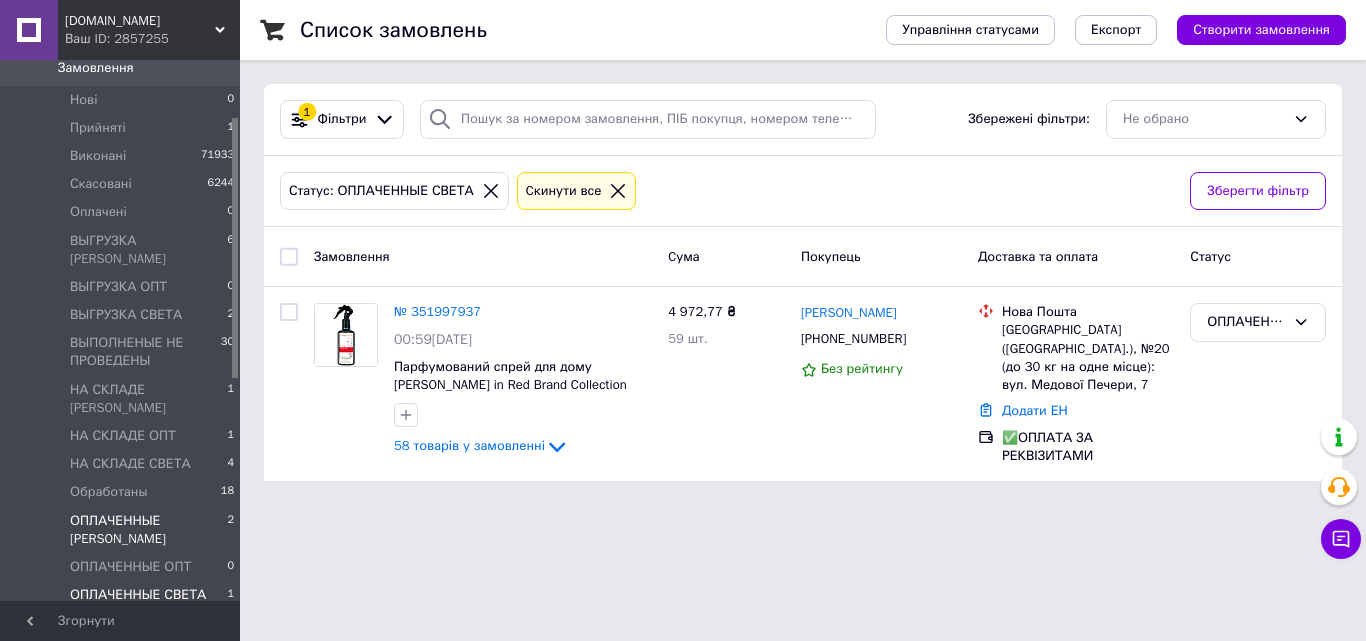 click on "ОПЛАЧЕННЫЕ [PERSON_NAME]" at bounding box center (148, 530) 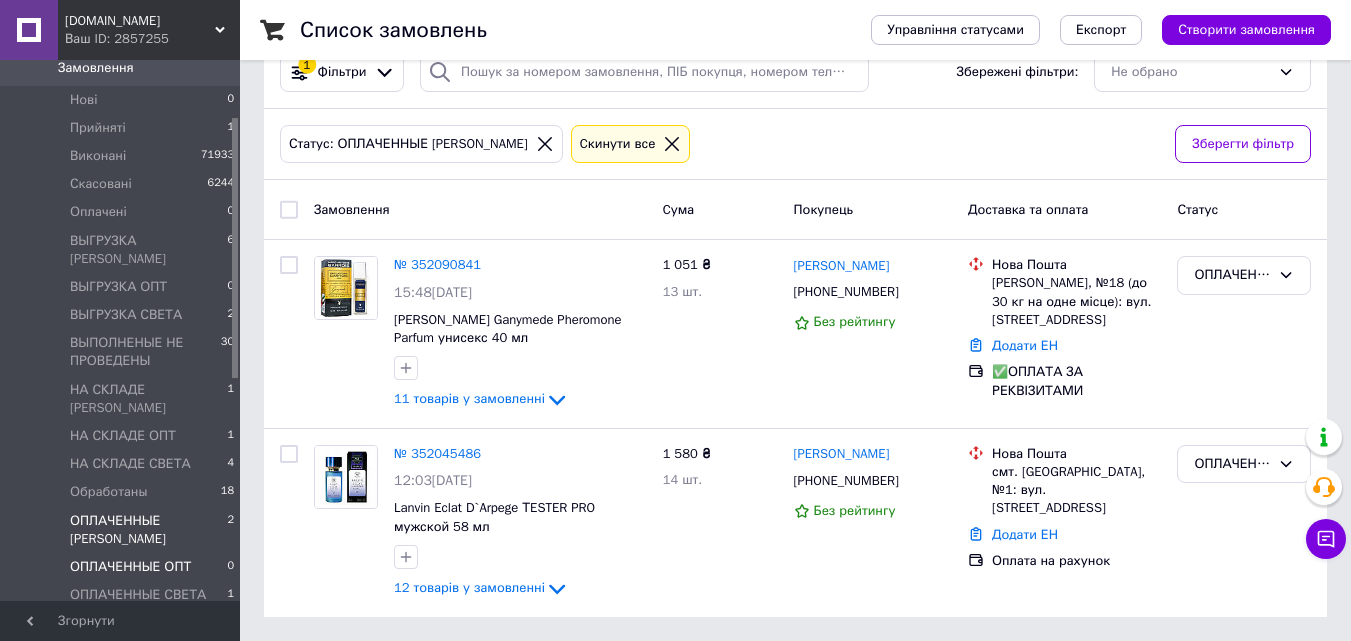 scroll, scrollTop: 0, scrollLeft: 0, axis: both 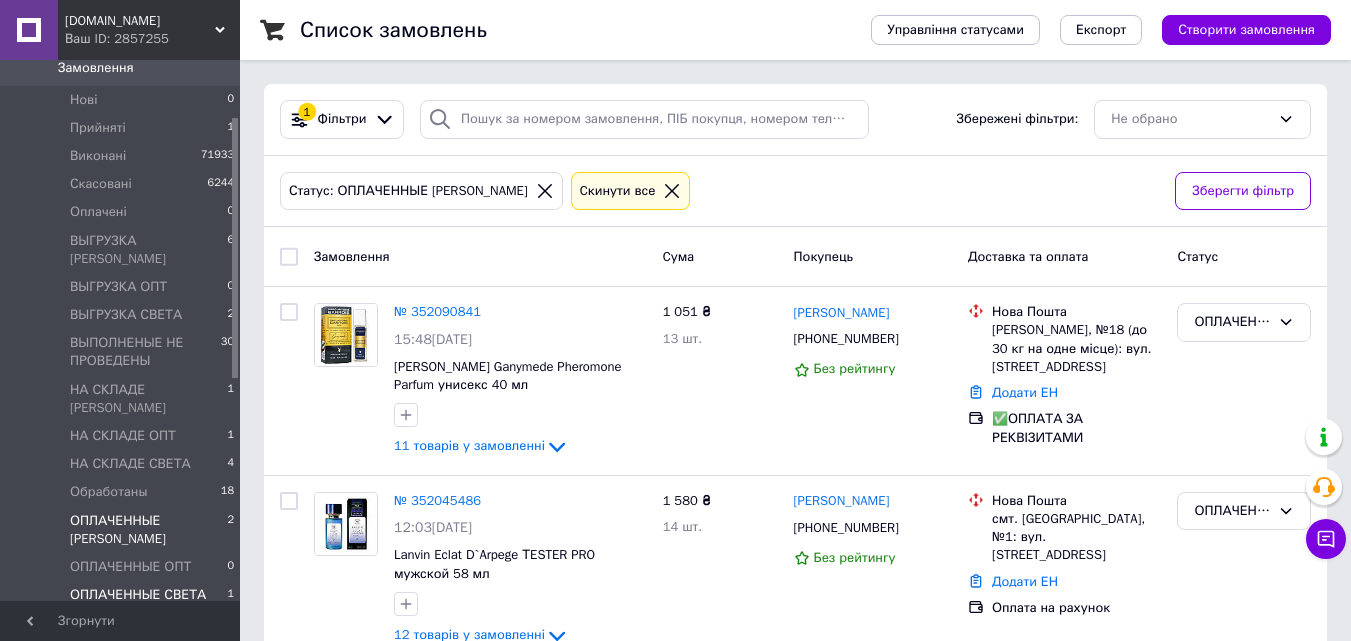 click on "ОПЛАЧЕННЫЕ СВЕТА" at bounding box center (138, 595) 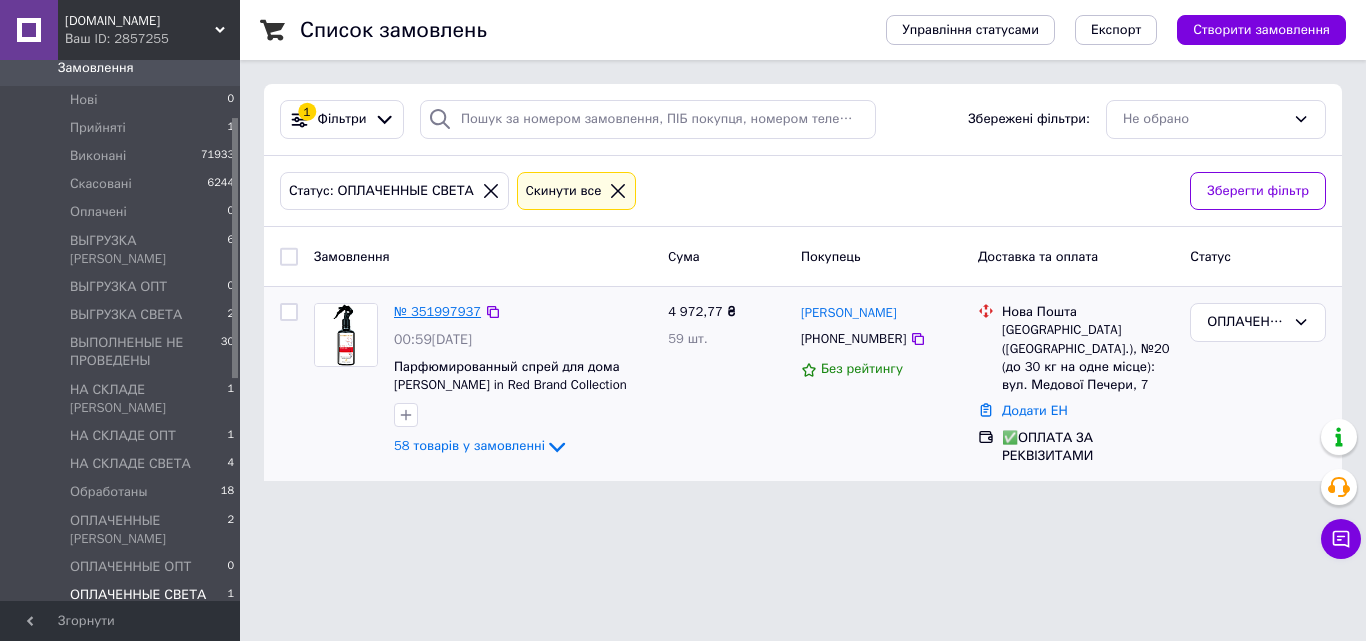 click on "№ 351997937" at bounding box center [437, 311] 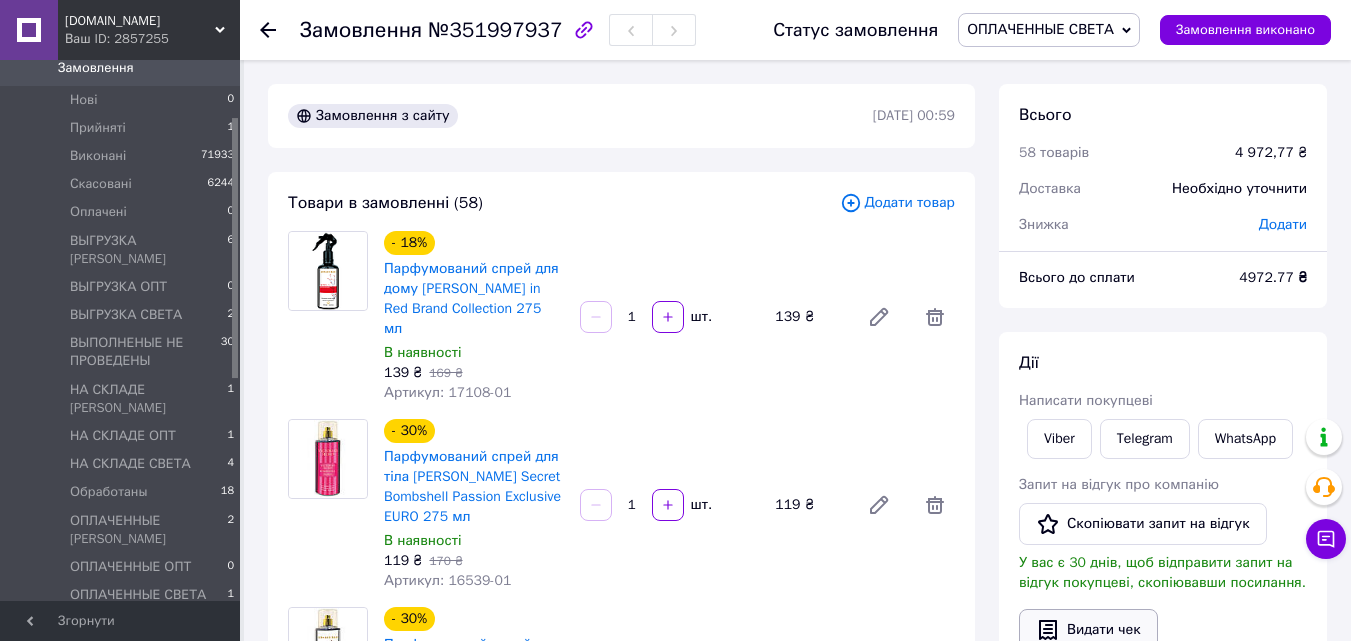 scroll, scrollTop: 300, scrollLeft: 0, axis: vertical 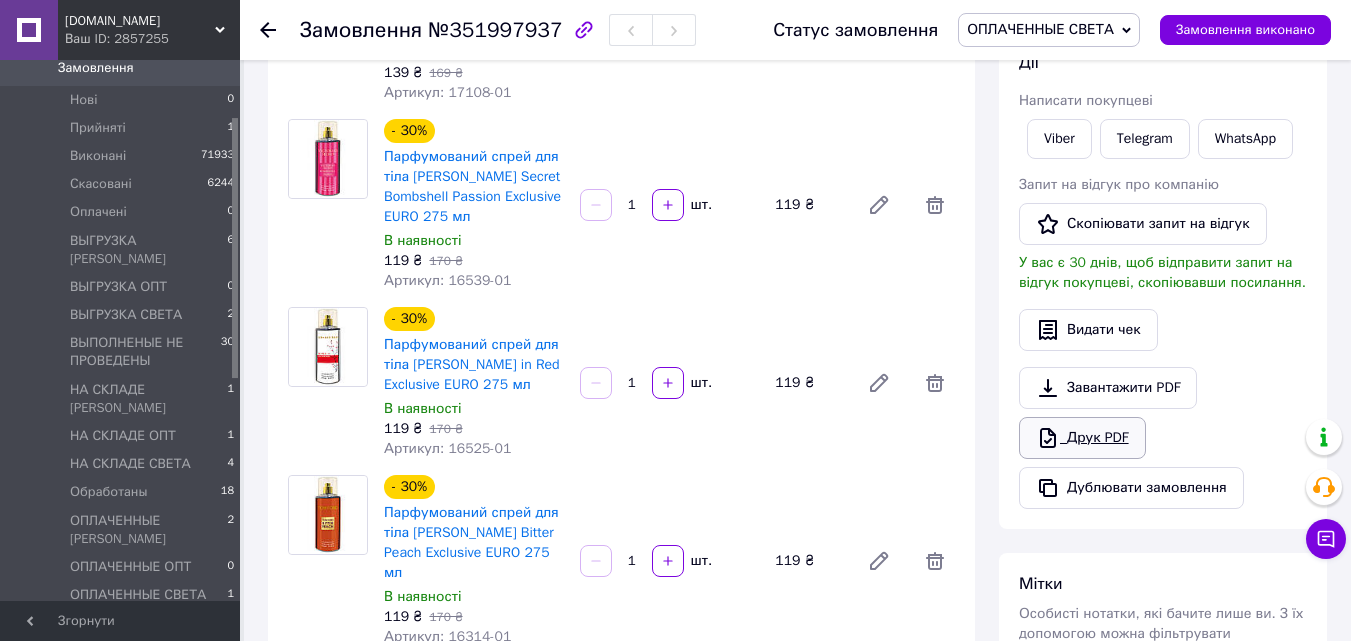 click on "Друк PDF" at bounding box center (1082, 438) 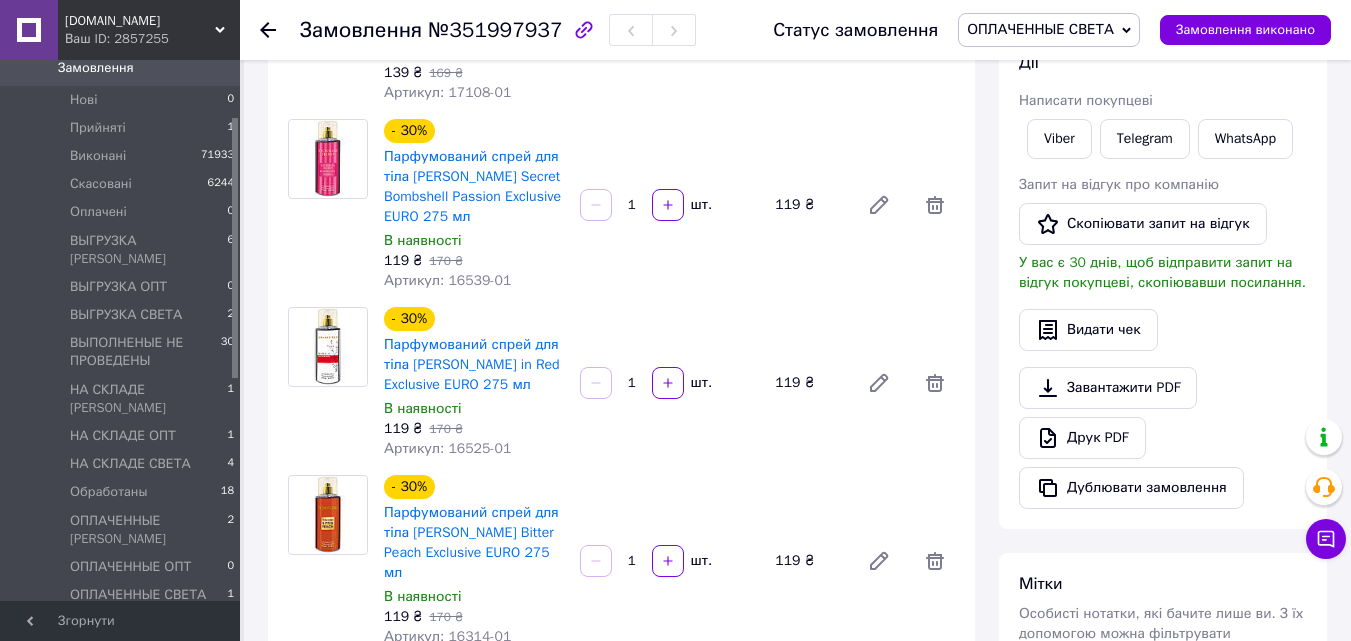 click on "ОПЛАЧЕННЫЕ СВЕТА" at bounding box center [1049, 30] 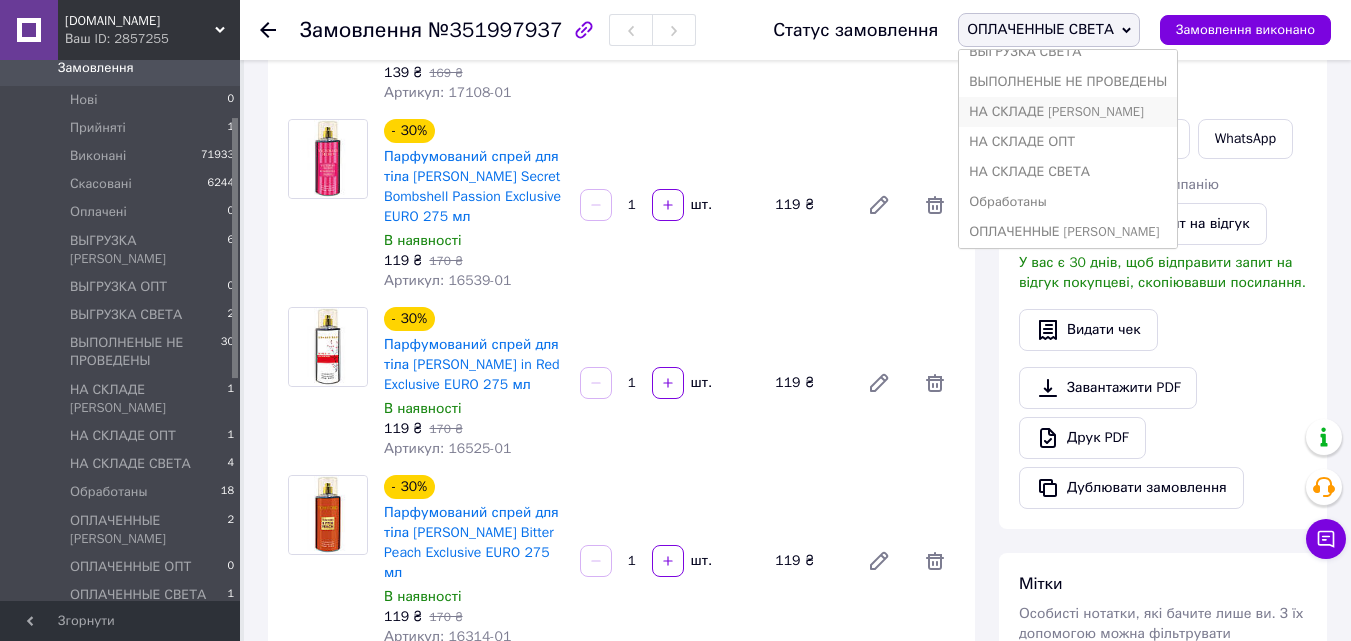 scroll, scrollTop: 200, scrollLeft: 0, axis: vertical 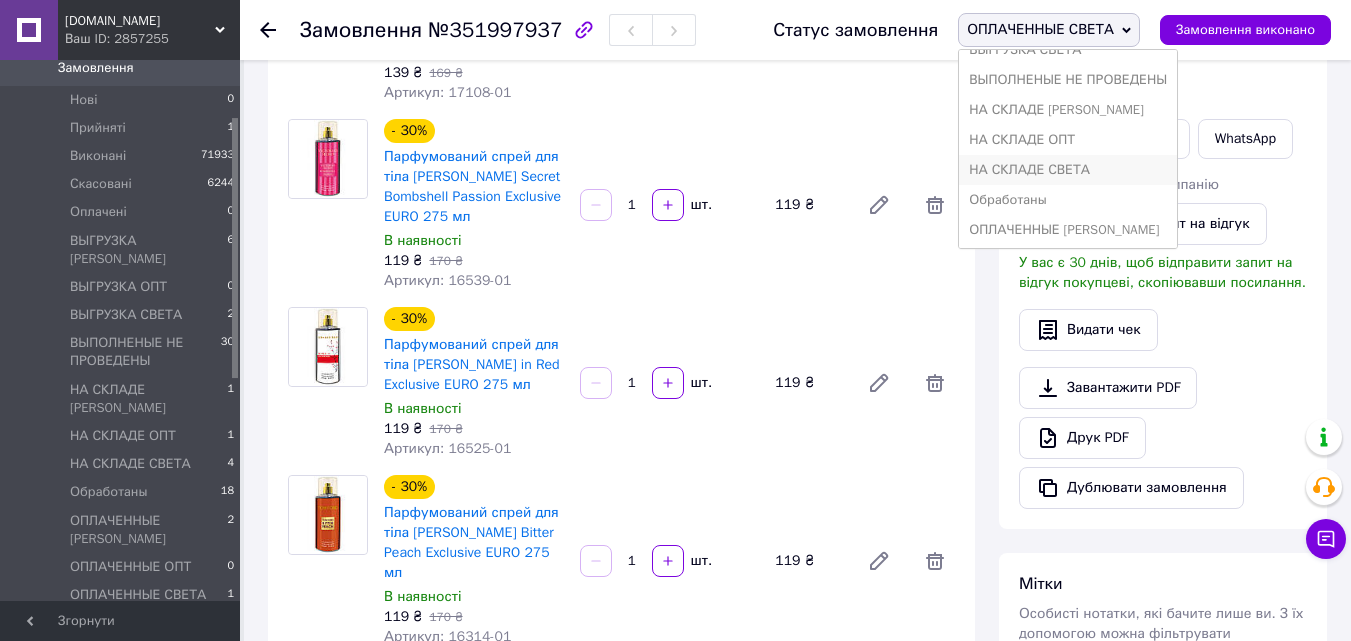 click on "НА СКЛАДЕ СВЕТА" at bounding box center [1068, 170] 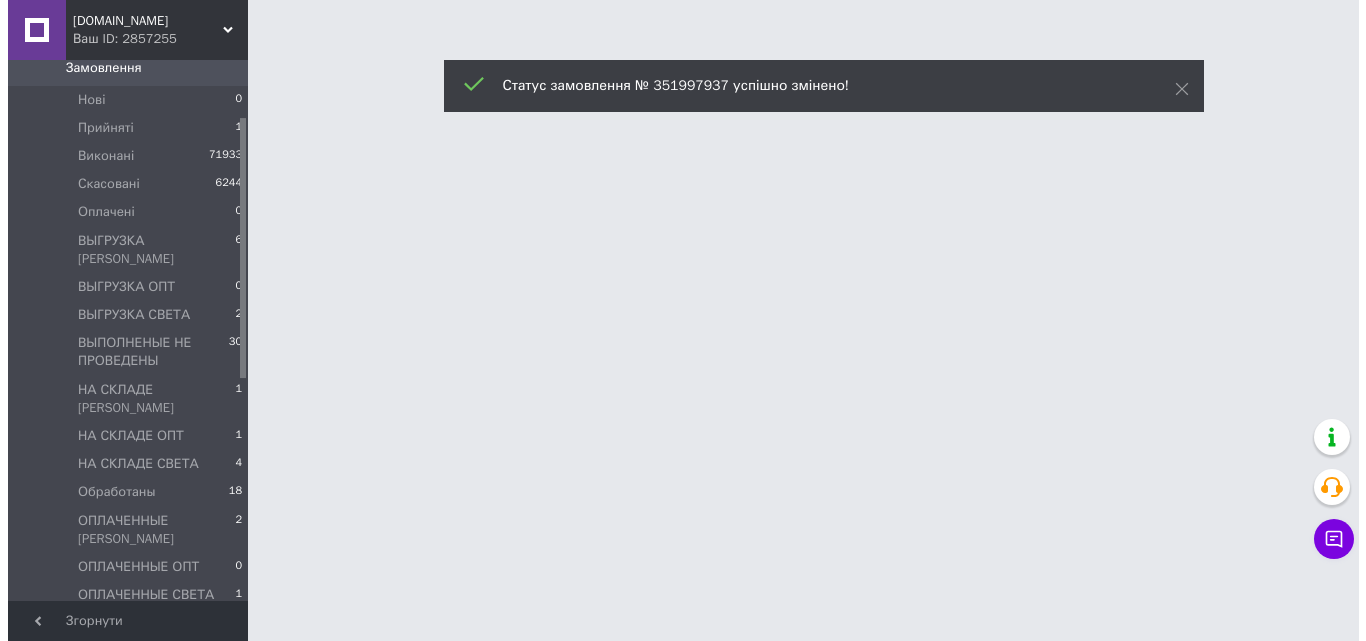 scroll, scrollTop: 0, scrollLeft: 0, axis: both 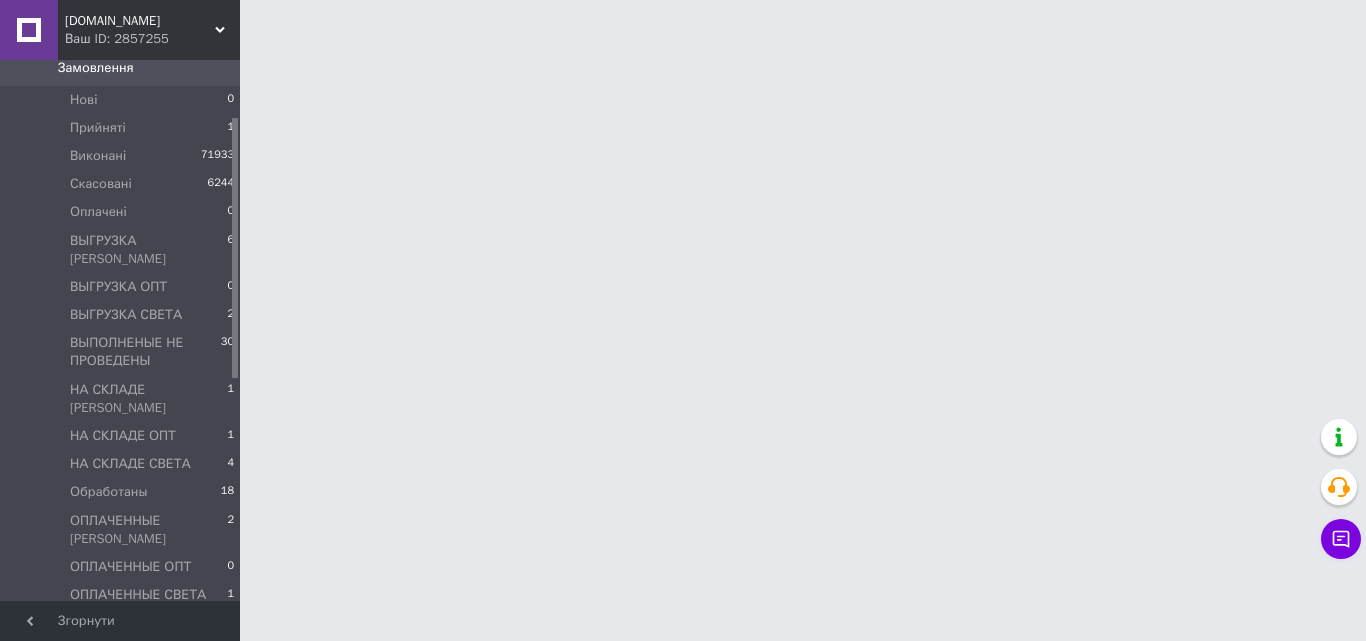 click on "Mir-kosmetik.com.ua Ваш ID: 2857255 Сайт Mir-kosmetik.com.ua Кабінет покупця Перевірити стан системи Сторінка на порталі 1tvshop.com Довідка Вийти Замовлення та повідомлення Замовлення 0 Нові 0 Прийняті 1 Виконані 71933 Скасовані 6244 Оплачені 0 ВЫГРУЗКА НАТАША 6 ВЫГРУЗКА ОПТ 0 ВЫГРУЗКА СВЕТА 2 ВЫПОЛНЕНЫЕ НЕ ПРОВЕДЕНЫ 30 НА СКЛАДЕ НАТАША 1 НА СКЛАДЕ ОПТ 1 НА СКЛАДЕ СВЕТА 4 Обработаны 18 ОПЛАЧЕННЫЕ НАТАША 2 ОПЛАЧЕННЫЕ ОПТ 0 ОПЛАЧЕННЫЕ СВЕТА 1 Повідомлення 0 Товари та послуги Сповіщення 0 0 Показники роботи компанії Панель управління Відгуки" at bounding box center [683, 25] 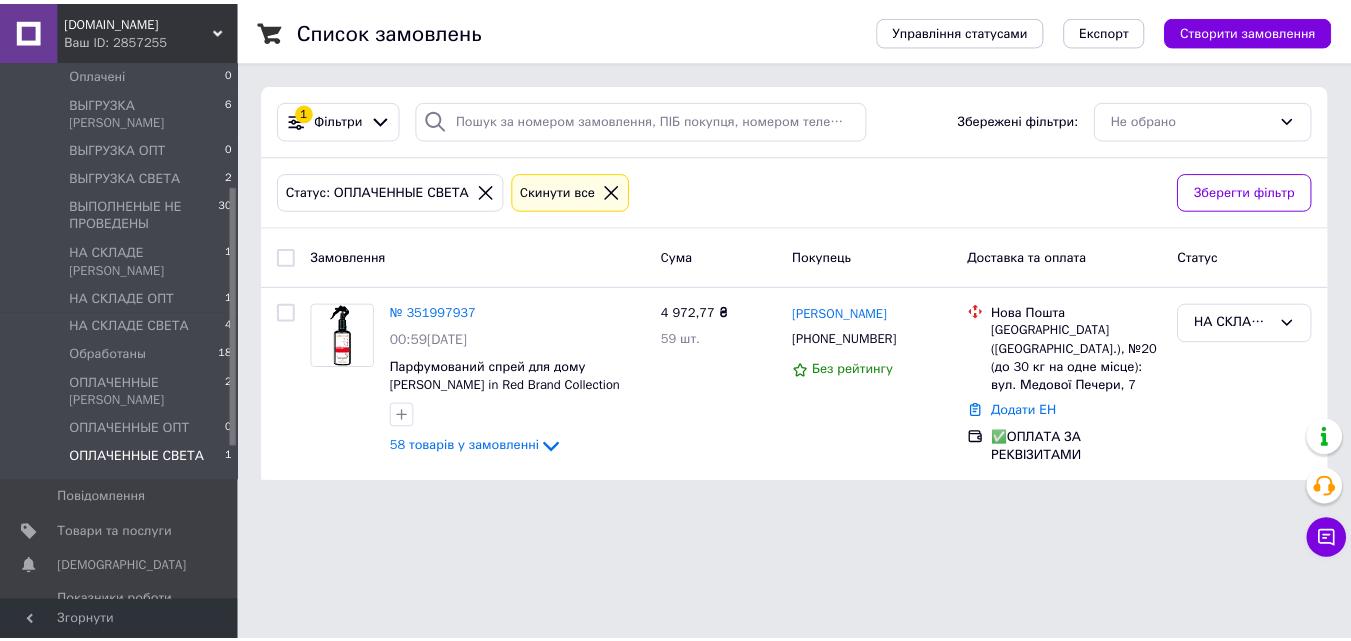 scroll, scrollTop: 263, scrollLeft: 0, axis: vertical 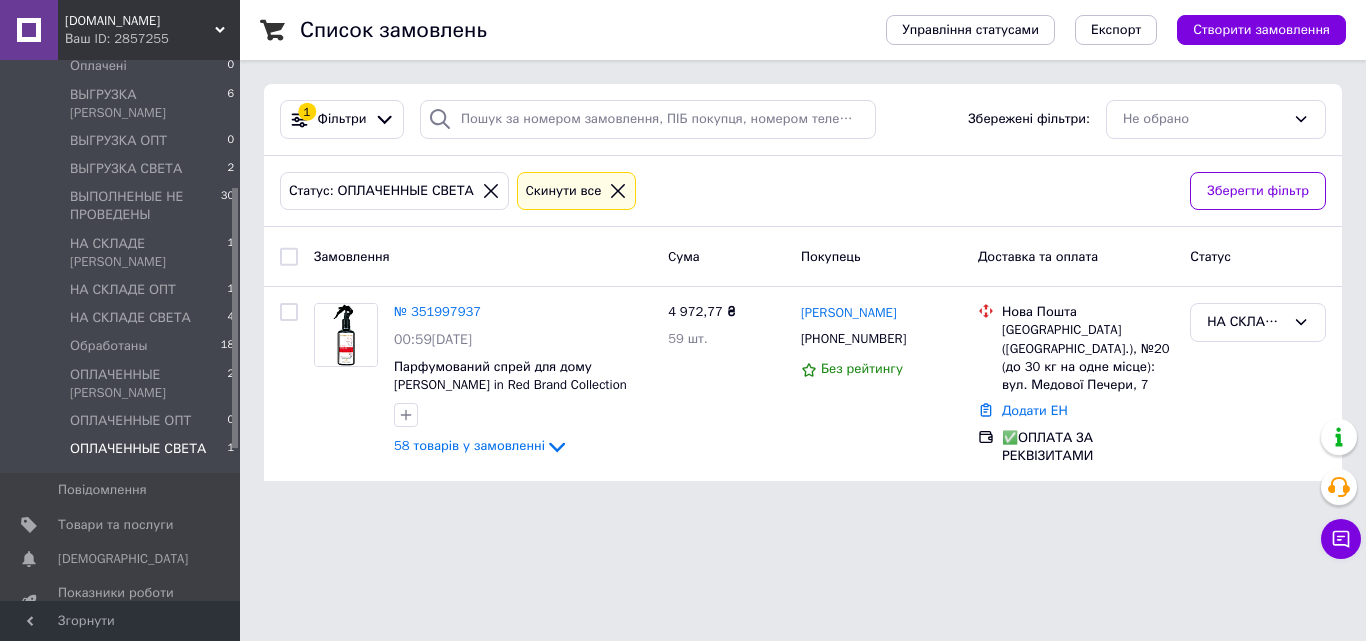 drag, startPoint x: 232, startPoint y: 137, endPoint x: 351, endPoint y: 207, distance: 138.06158 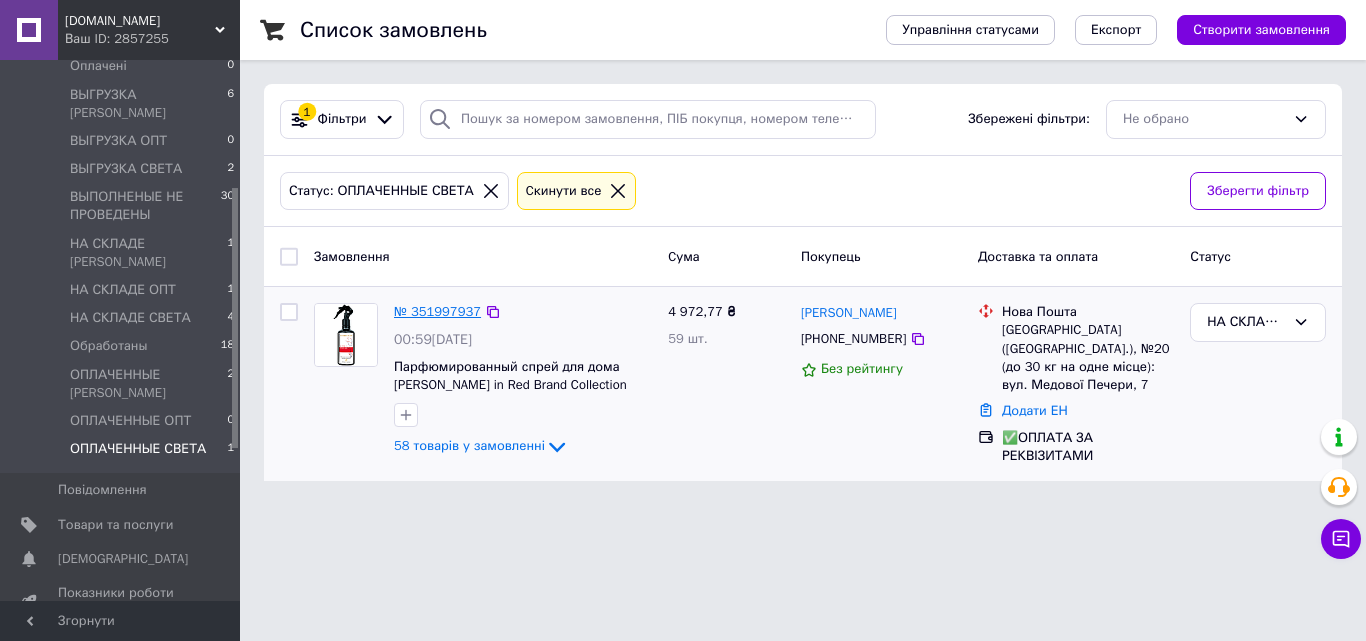 click on "№ 351997937" at bounding box center [437, 311] 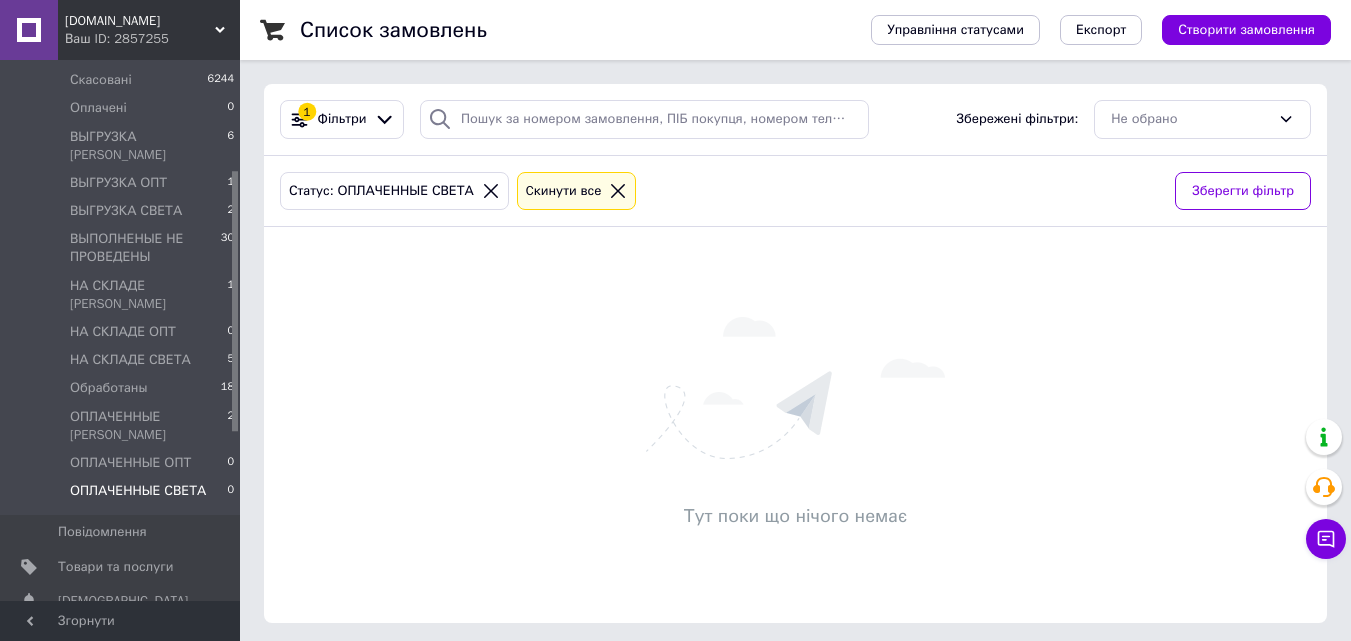scroll, scrollTop: 228, scrollLeft: 0, axis: vertical 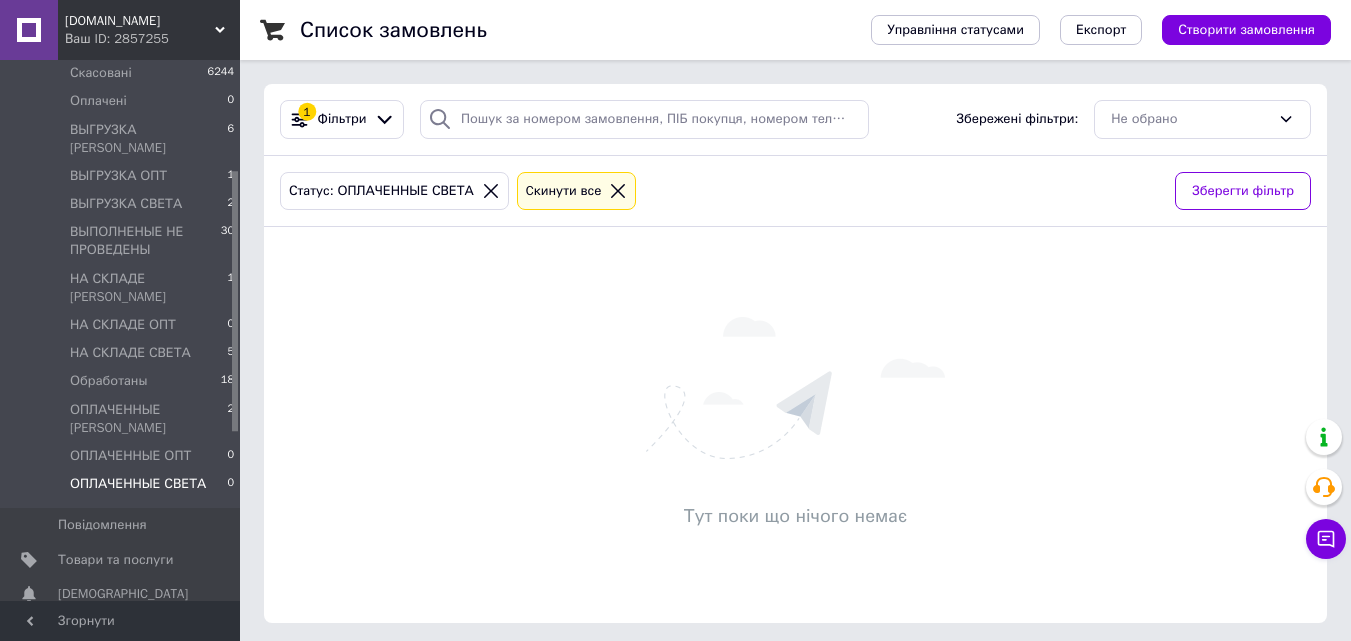 drag, startPoint x: 233, startPoint y: 254, endPoint x: 309, endPoint y: 237, distance: 77.87811 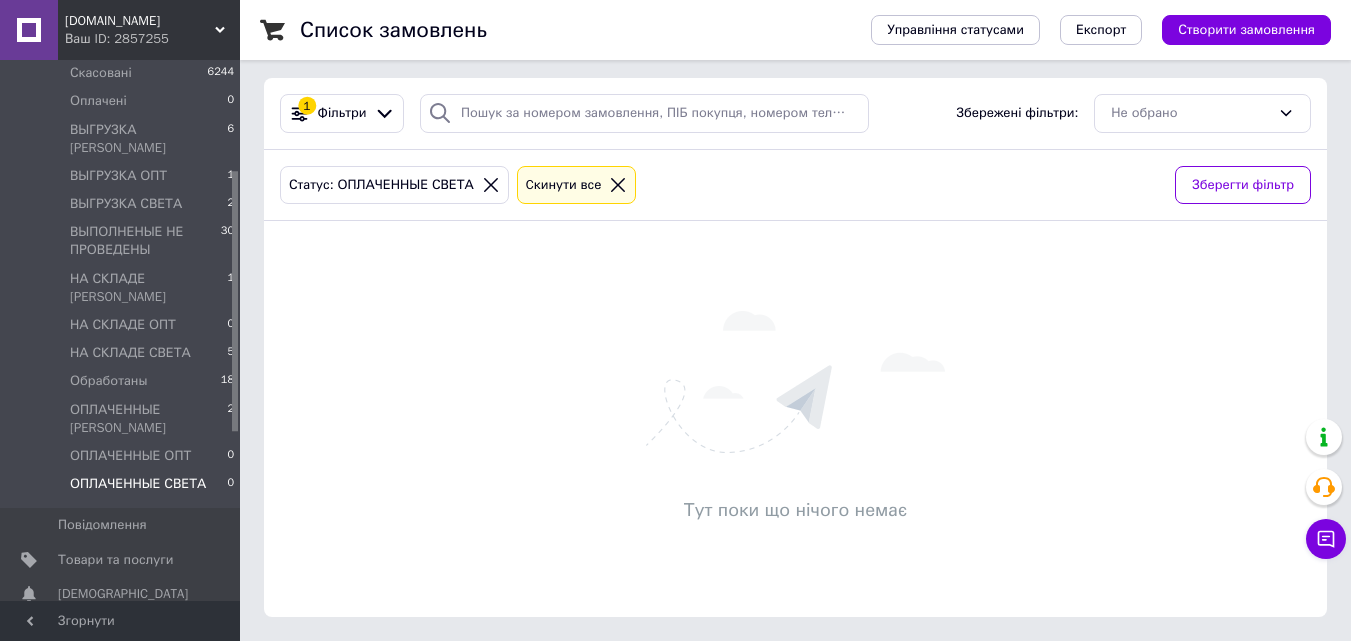 scroll, scrollTop: 0, scrollLeft: 0, axis: both 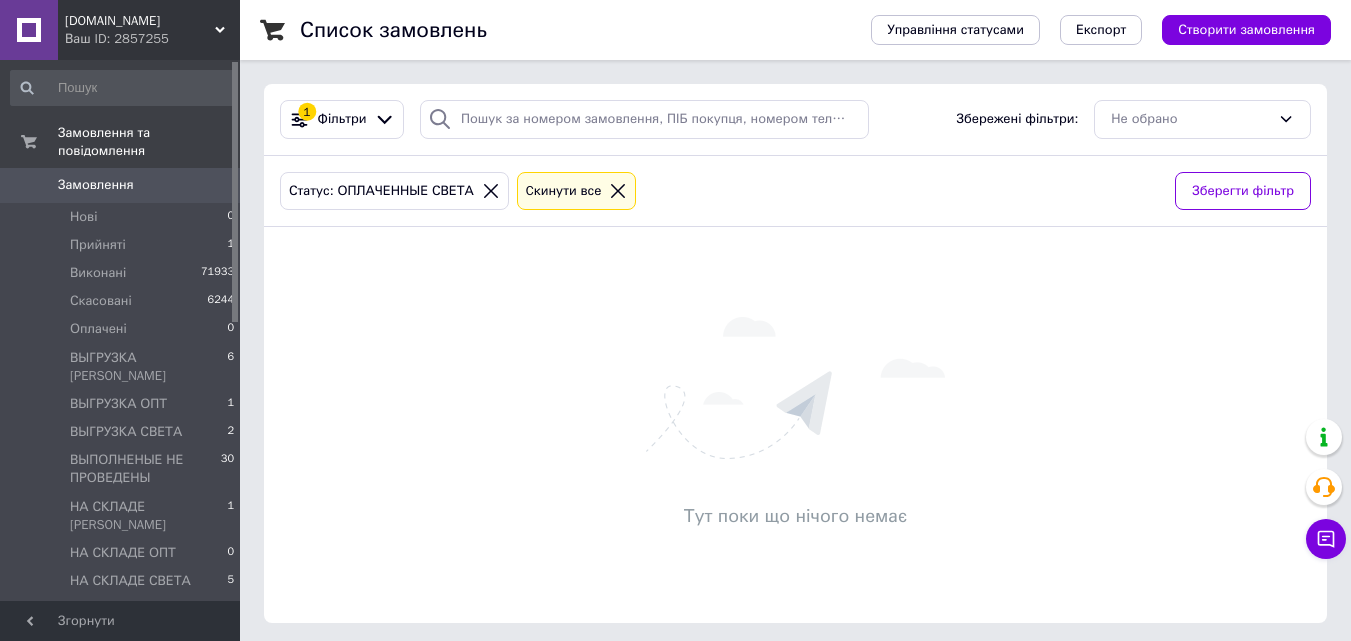 drag, startPoint x: 235, startPoint y: 221, endPoint x: 263, endPoint y: 106, distance: 118.35962 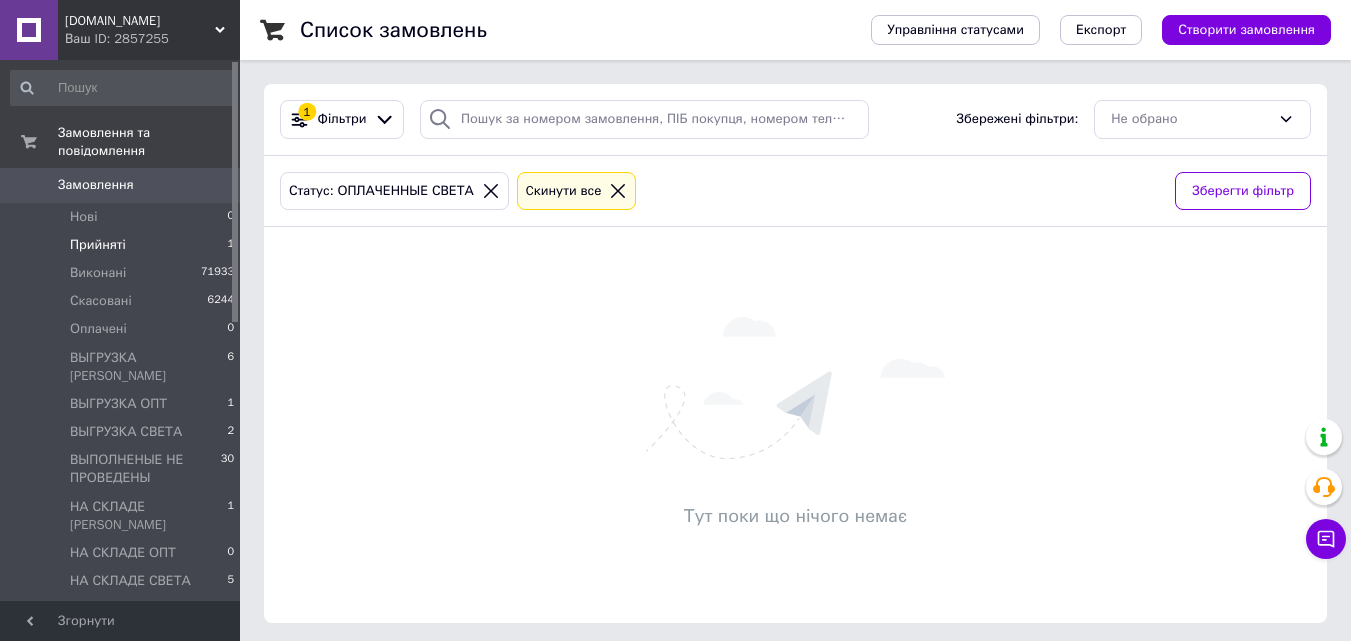 click on "Прийняті" at bounding box center (98, 245) 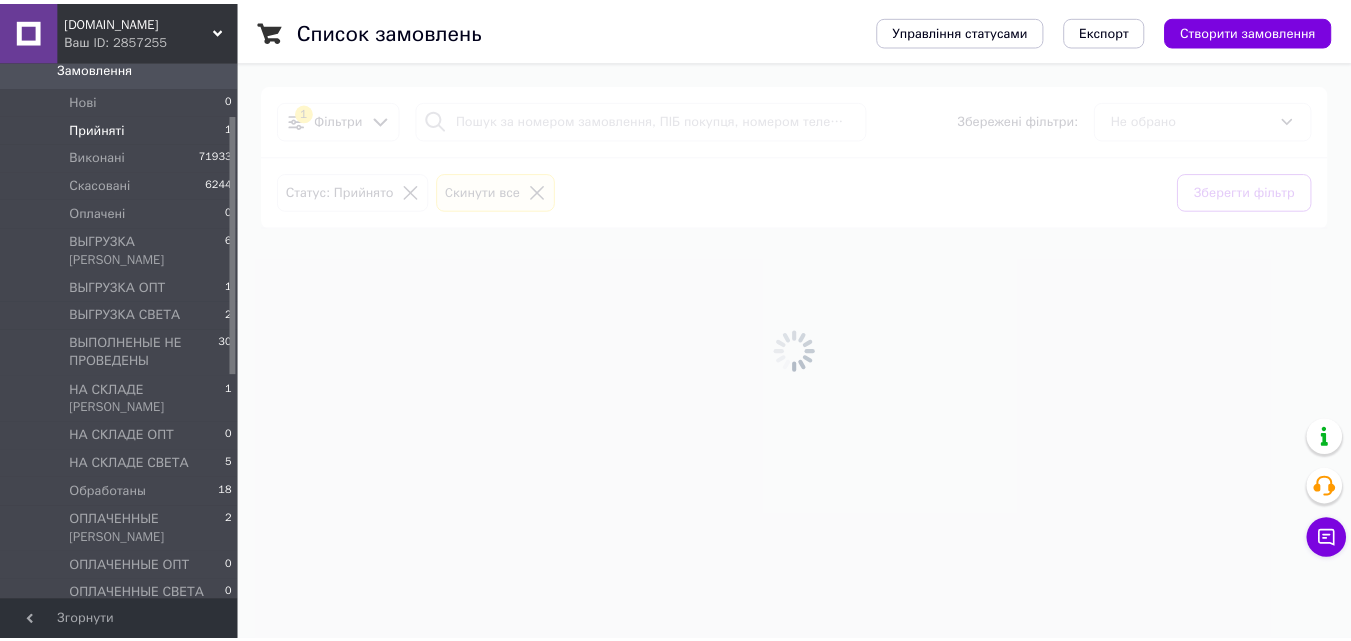 scroll, scrollTop: 123, scrollLeft: 0, axis: vertical 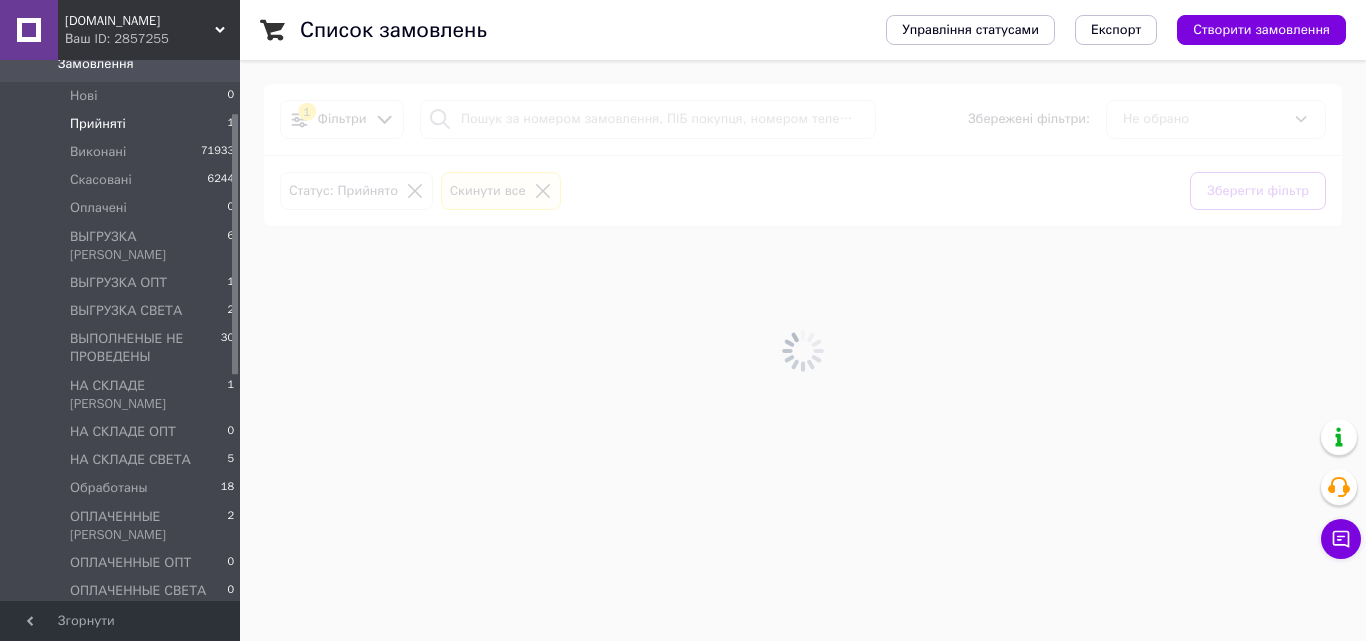 drag, startPoint x: 236, startPoint y: 134, endPoint x: 233, endPoint y: 193, distance: 59.07622 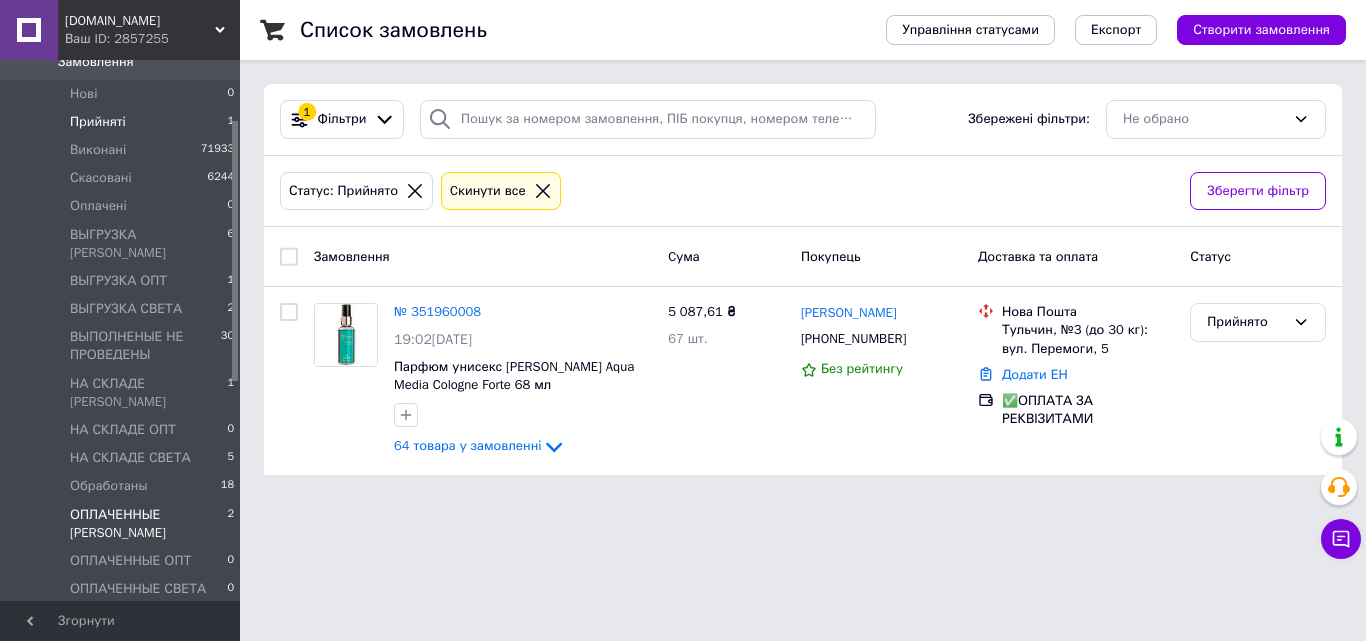 click on "ОПЛАЧЕННЫЕ [PERSON_NAME]" at bounding box center (148, 524) 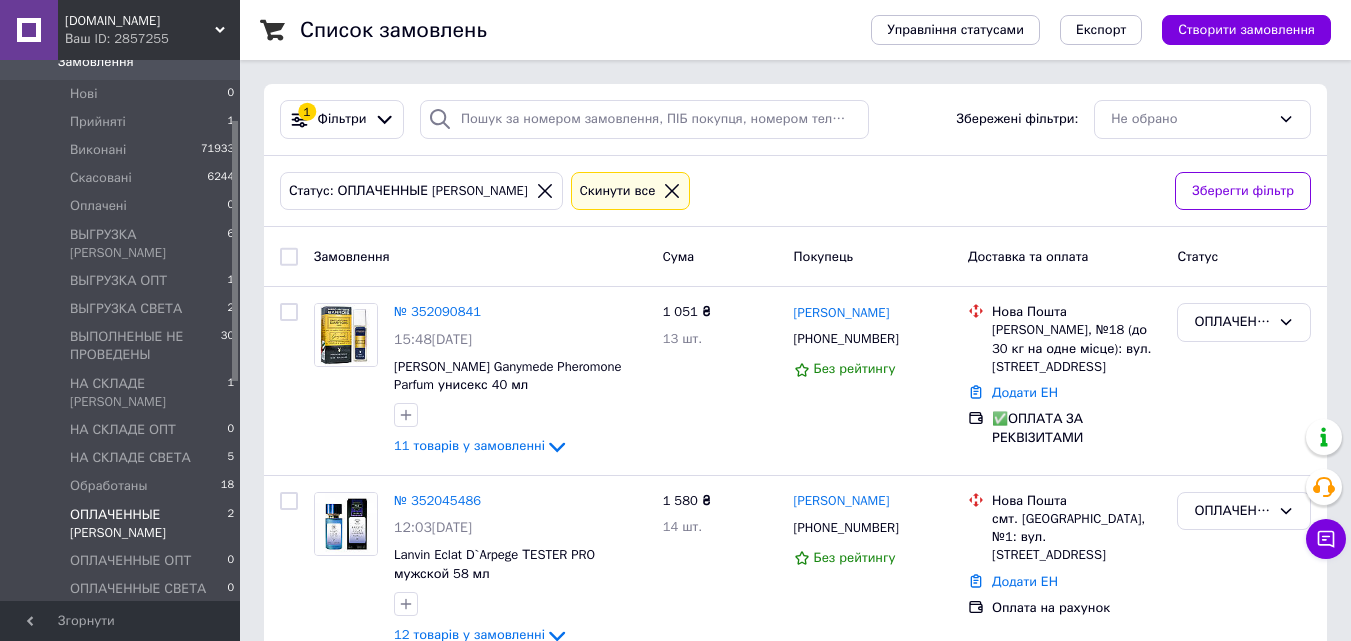 scroll, scrollTop: 1, scrollLeft: 0, axis: vertical 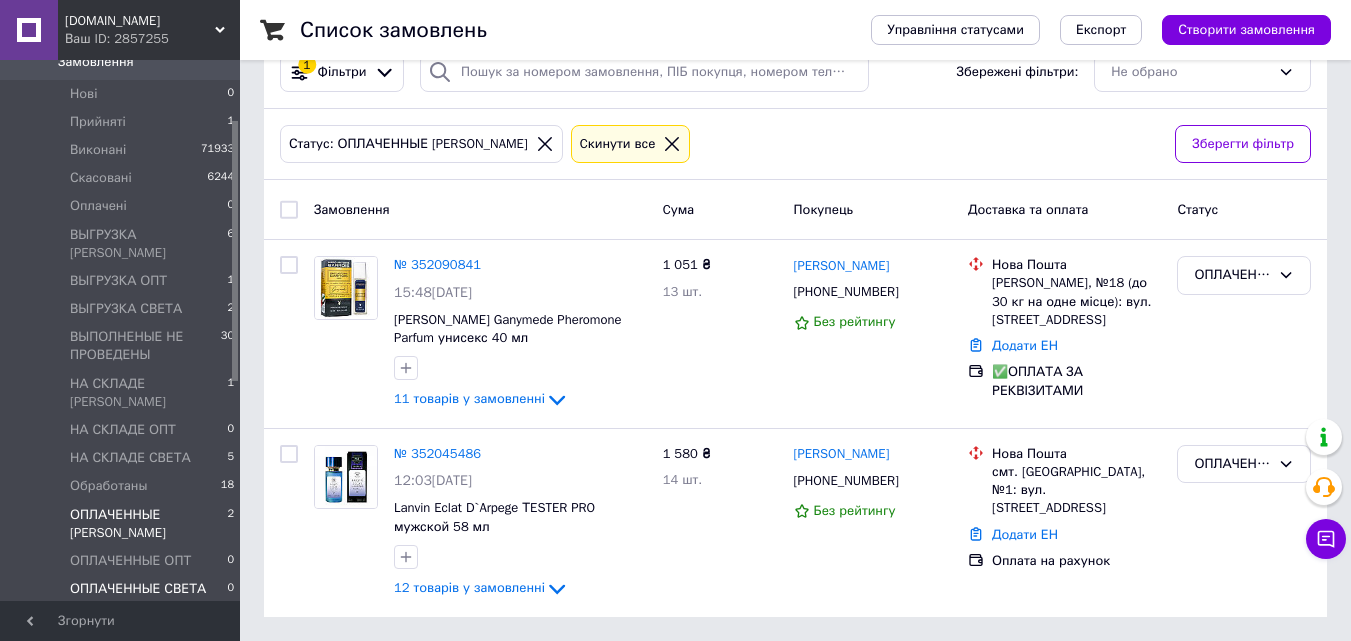 click on "ОПЛАЧЕННЫЕ СВЕТА" at bounding box center [138, 589] 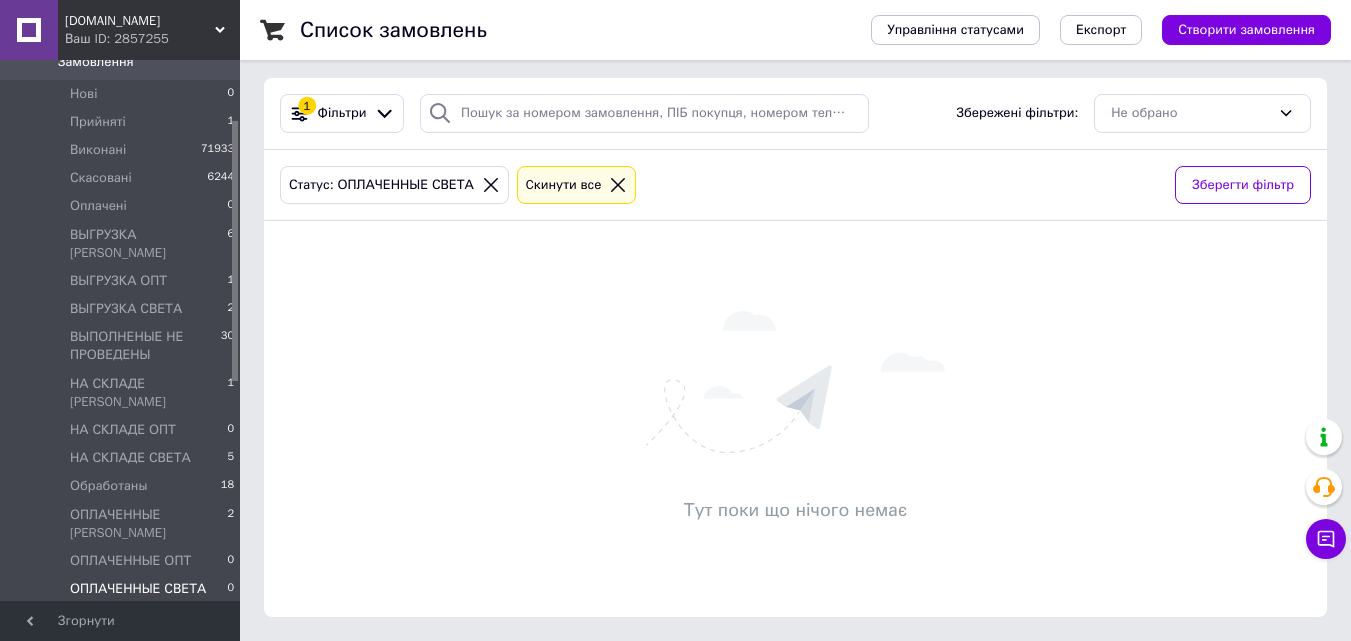 scroll, scrollTop: 0, scrollLeft: 0, axis: both 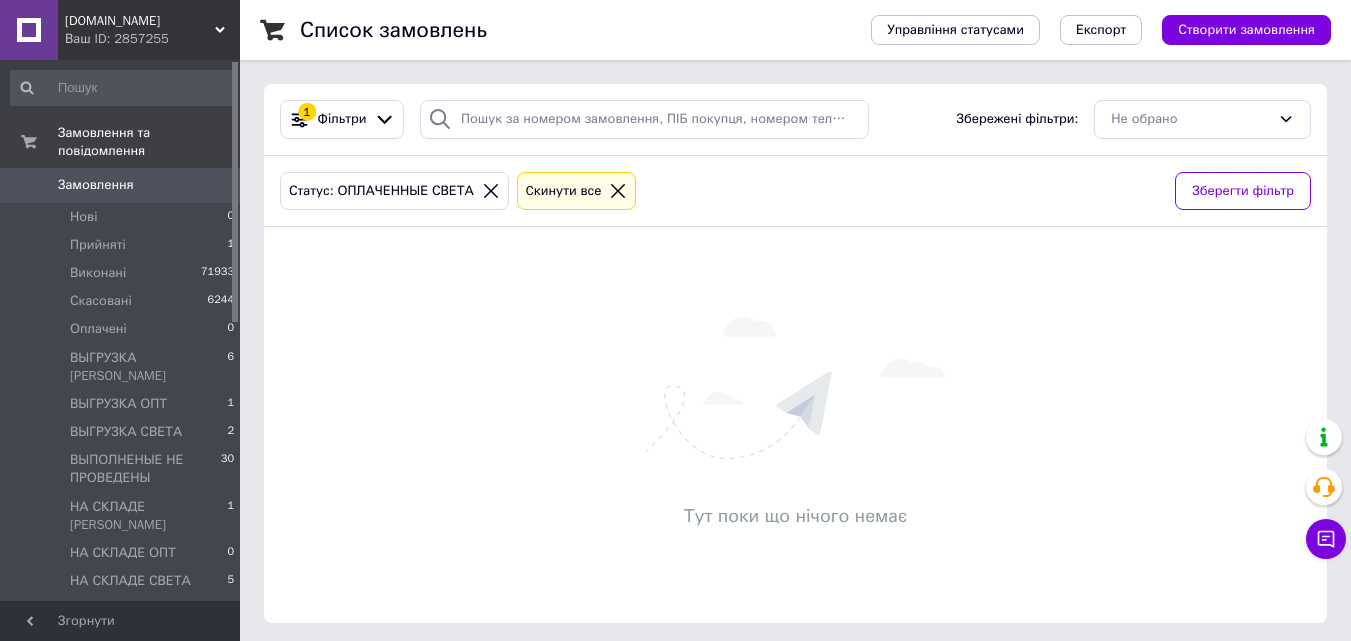 drag, startPoint x: 237, startPoint y: 155, endPoint x: 246, endPoint y: 59, distance: 96.42095 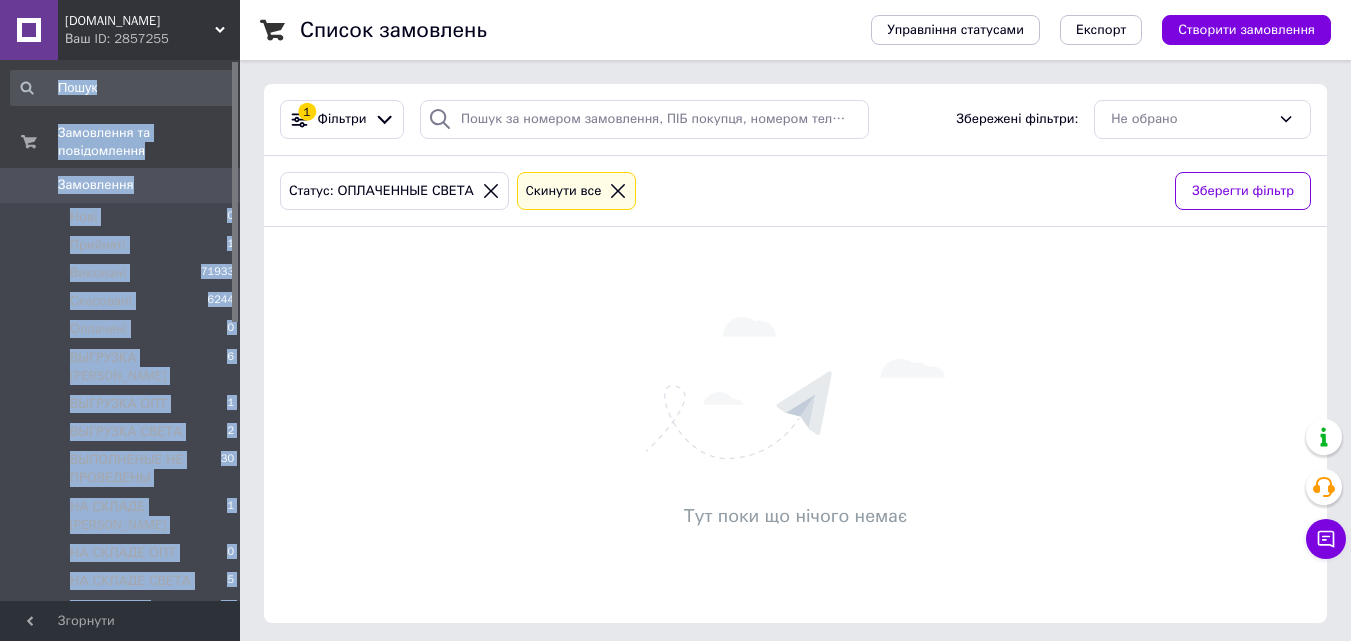drag, startPoint x: 231, startPoint y: 74, endPoint x: 232, endPoint y: 104, distance: 30.016663 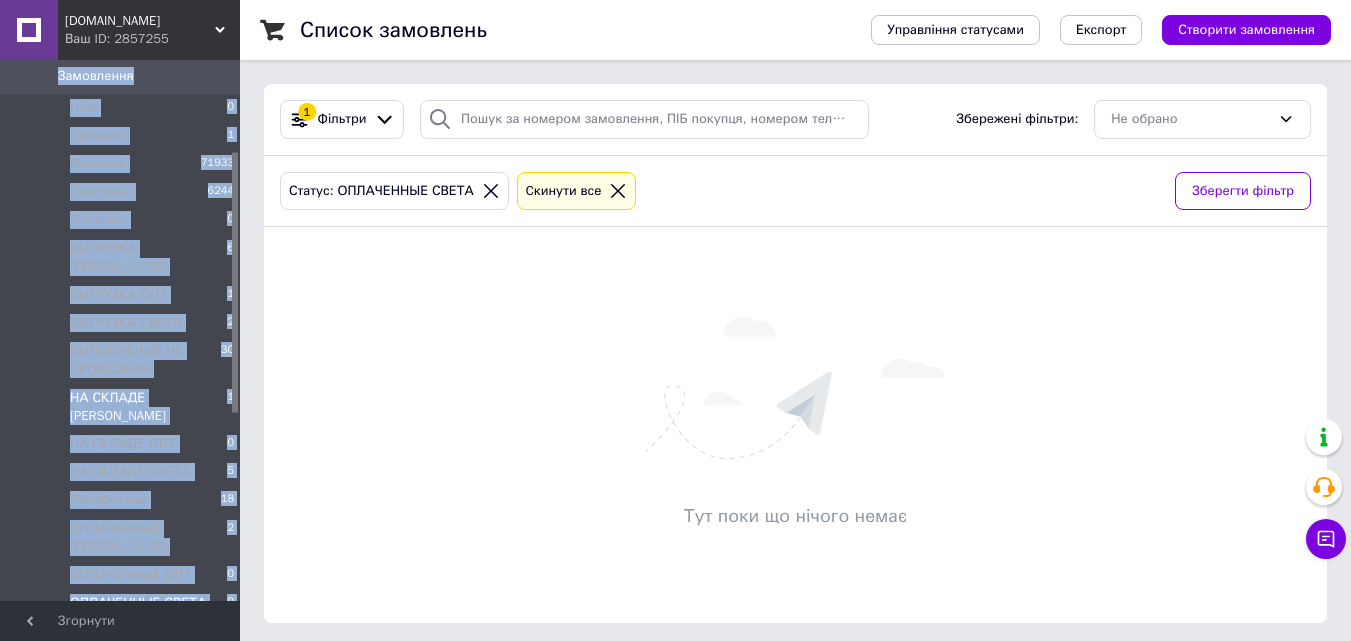 scroll, scrollTop: 200, scrollLeft: 0, axis: vertical 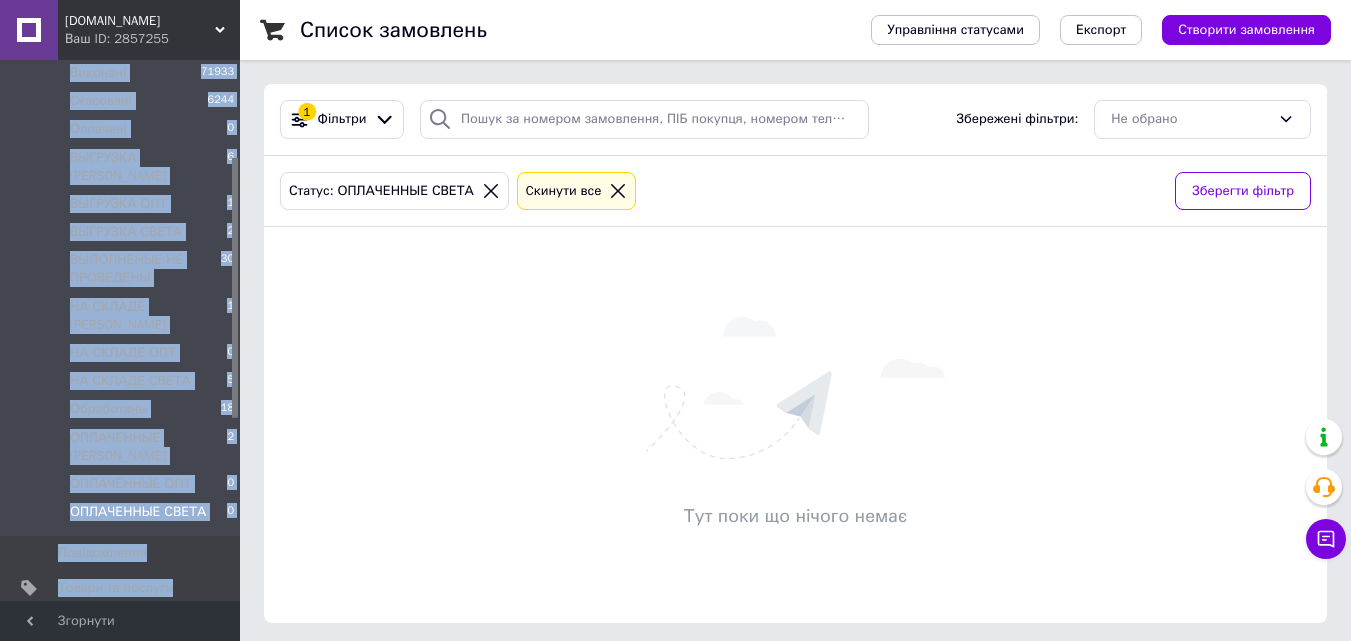 click on "ОПЛАЧЕННЫЕ СВЕТА 0" at bounding box center [123, 517] 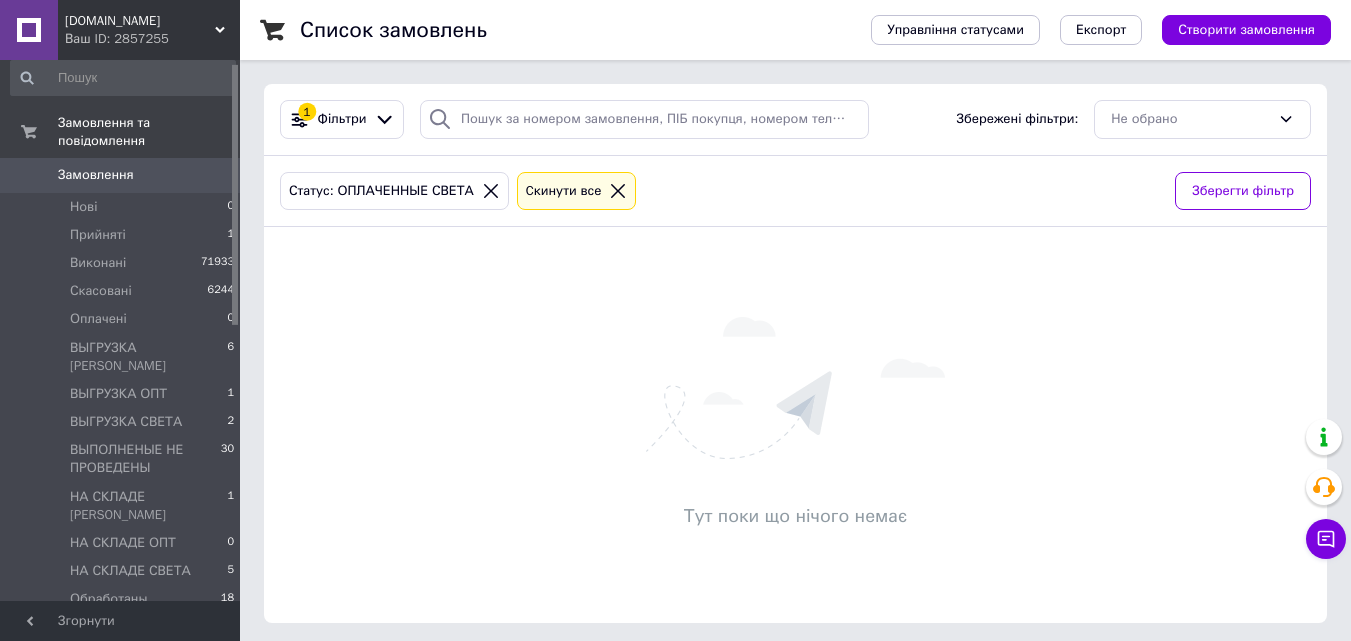 scroll, scrollTop: 0, scrollLeft: 0, axis: both 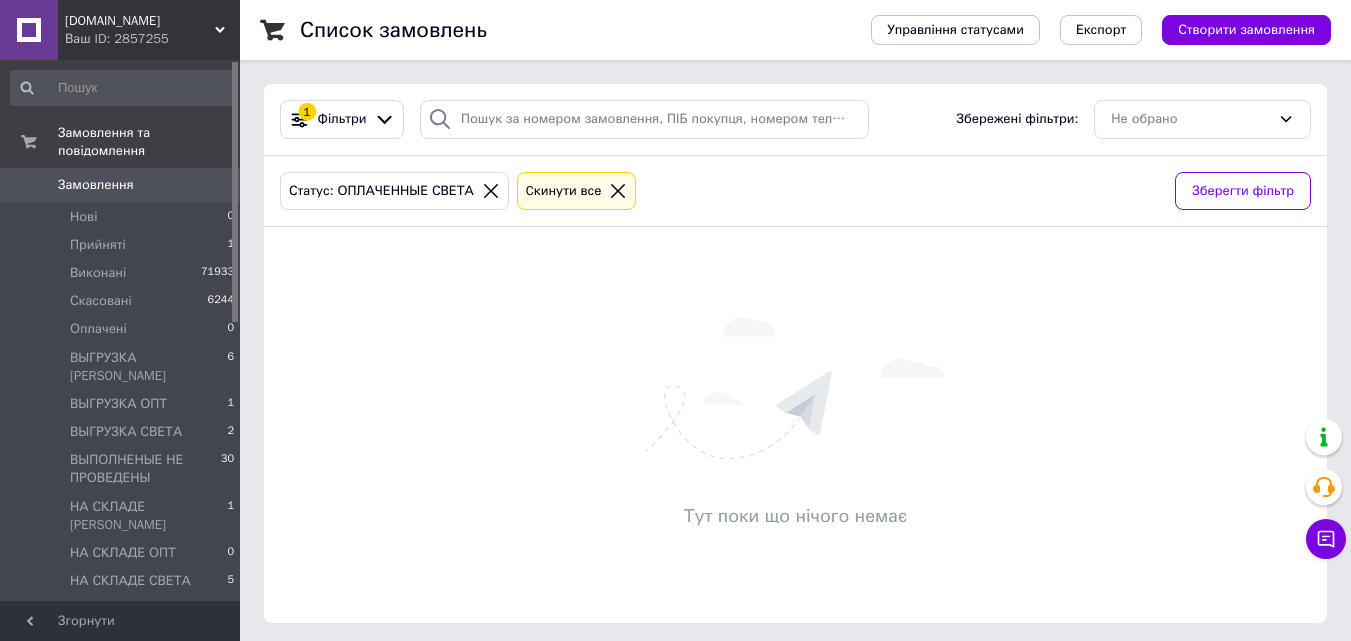 drag, startPoint x: 237, startPoint y: 369, endPoint x: 259, endPoint y: 233, distance: 137.76791 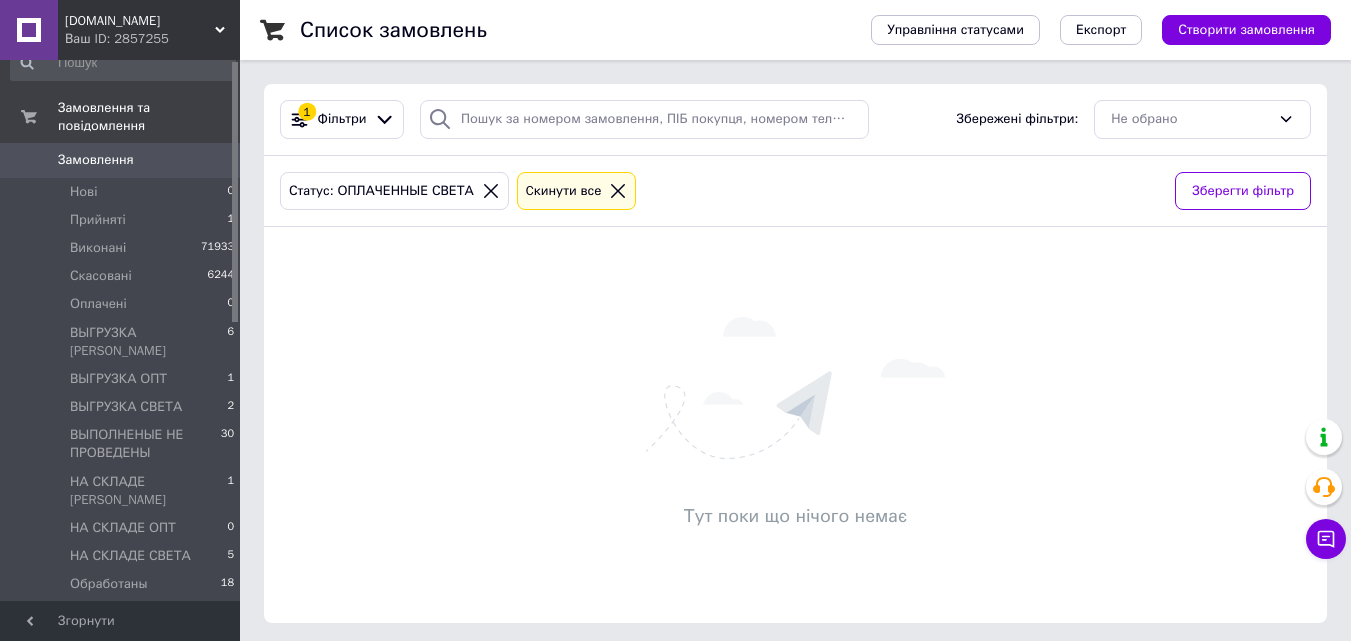 scroll, scrollTop: 0, scrollLeft: 0, axis: both 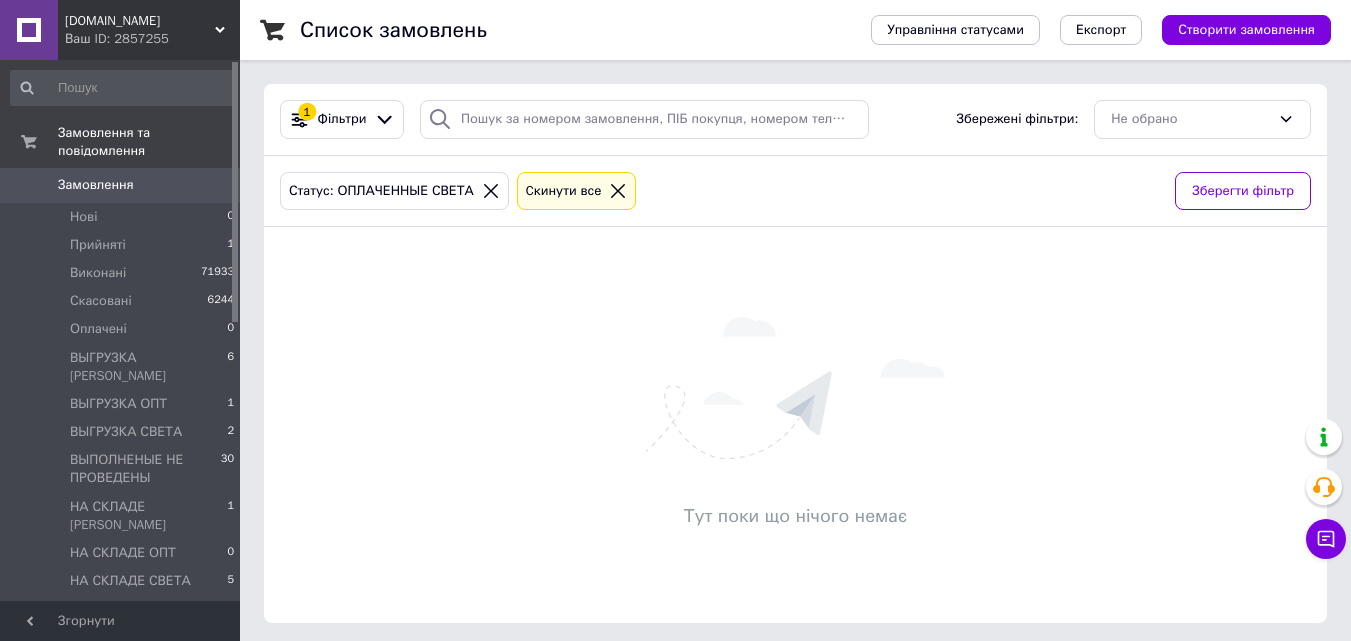 drag, startPoint x: 236, startPoint y: 230, endPoint x: 264, endPoint y: 144, distance: 90.44335 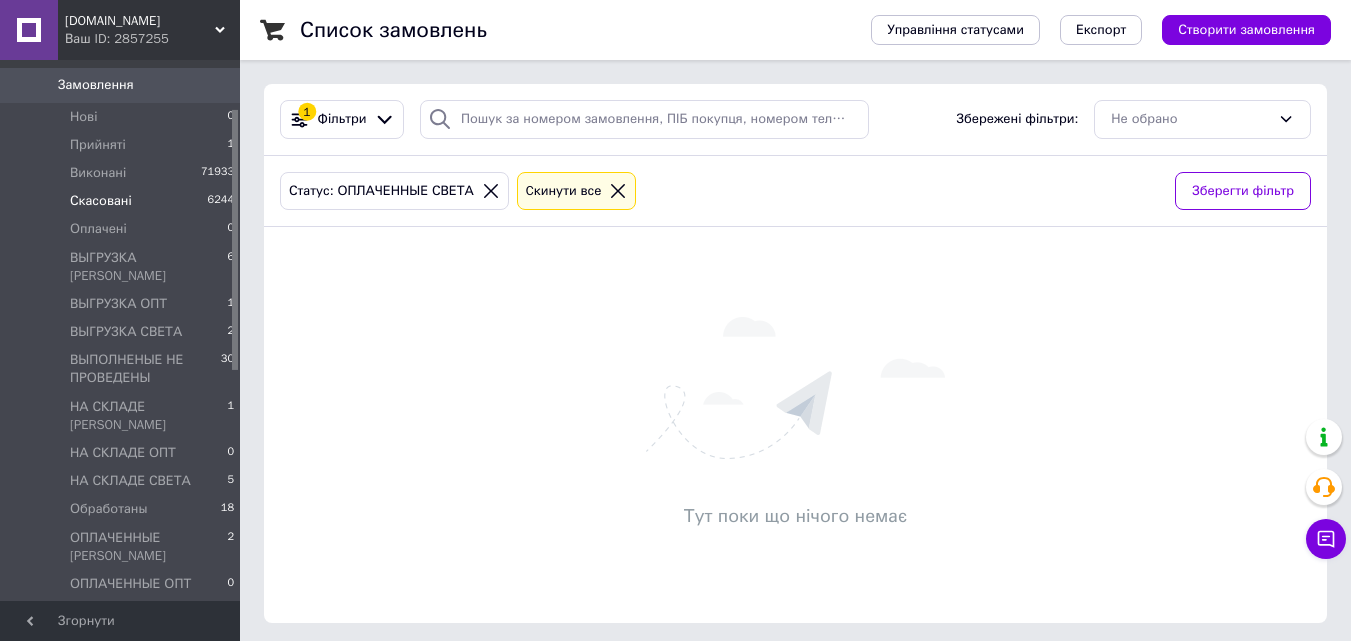 drag, startPoint x: 232, startPoint y: 133, endPoint x: 226, endPoint y: 182, distance: 49.365982 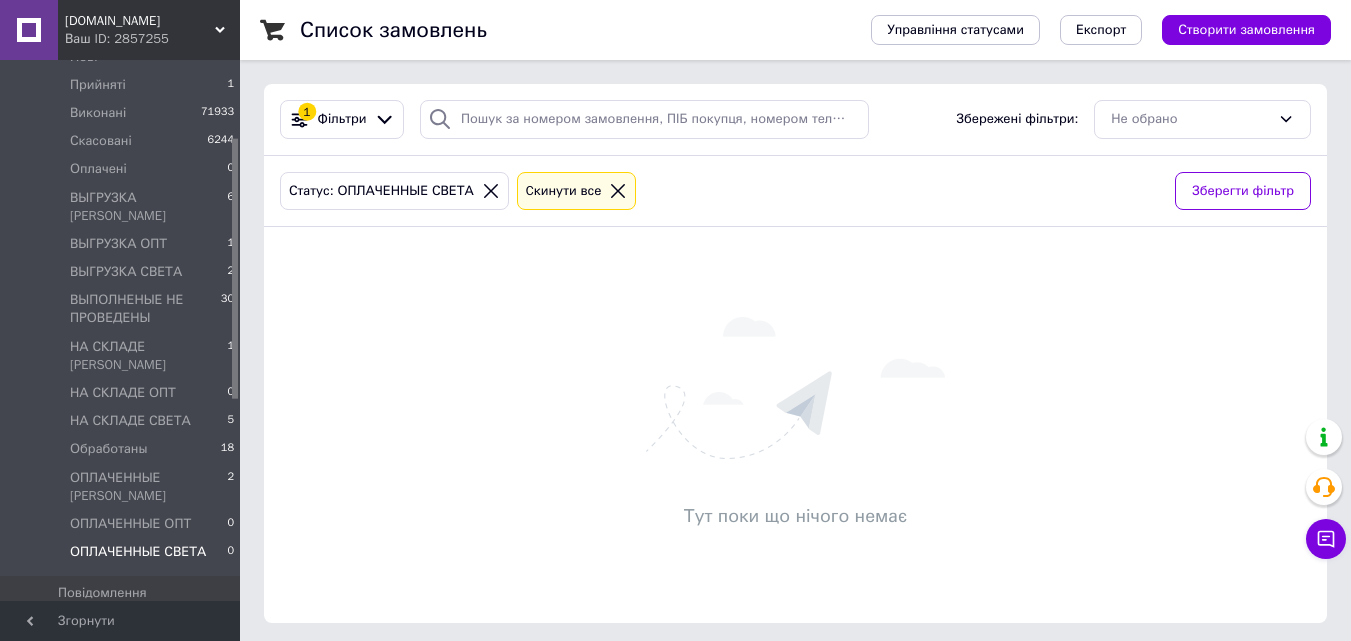 drag, startPoint x: 237, startPoint y: 237, endPoint x: 240, endPoint y: 267, distance: 30.149628 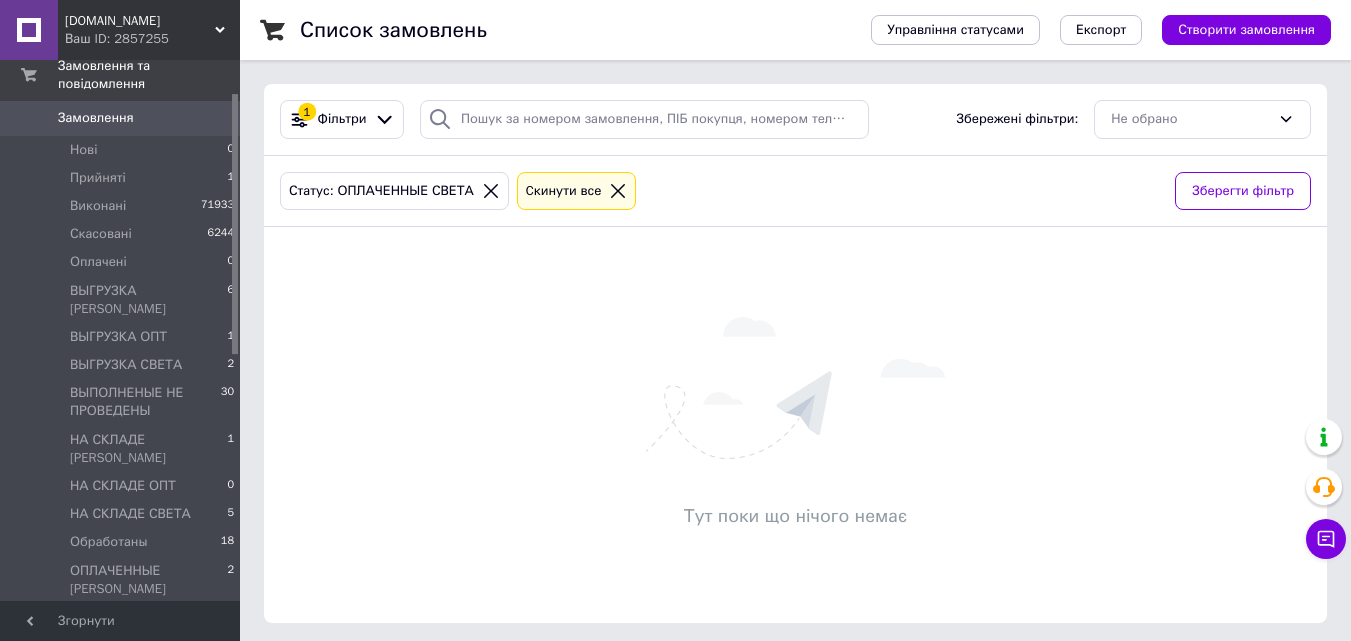 scroll, scrollTop: 0, scrollLeft: 0, axis: both 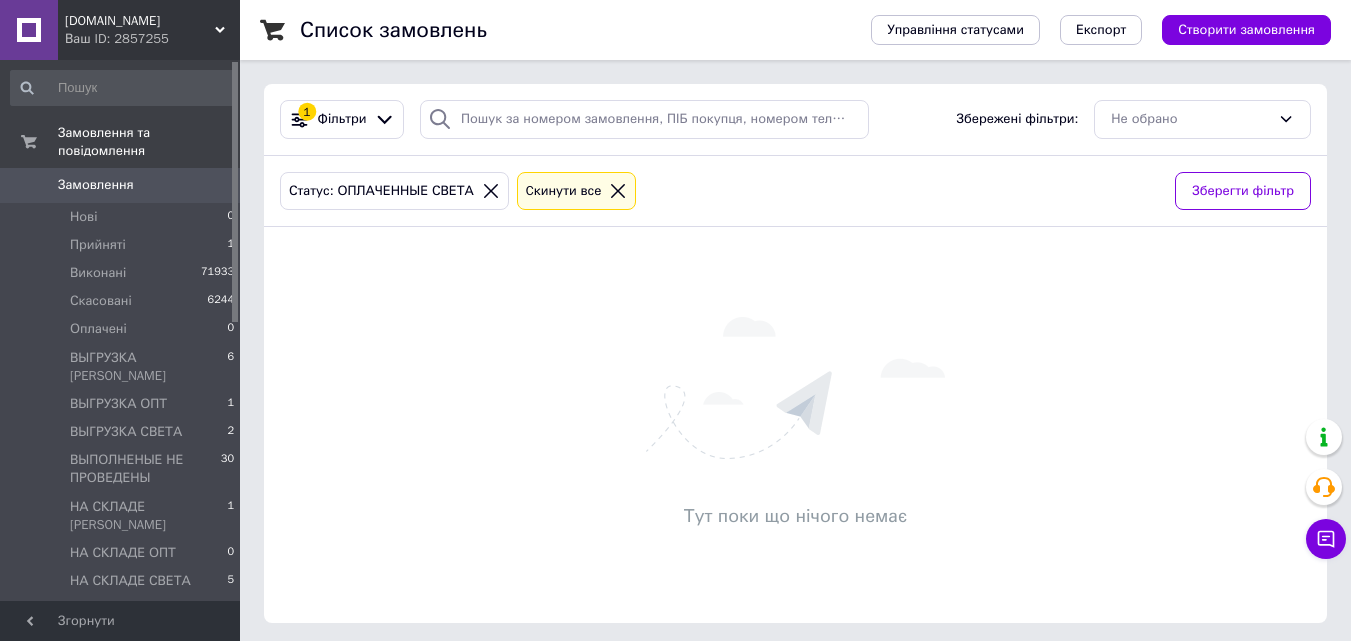 drag, startPoint x: 234, startPoint y: 325, endPoint x: 292, endPoint y: 175, distance: 160.82289 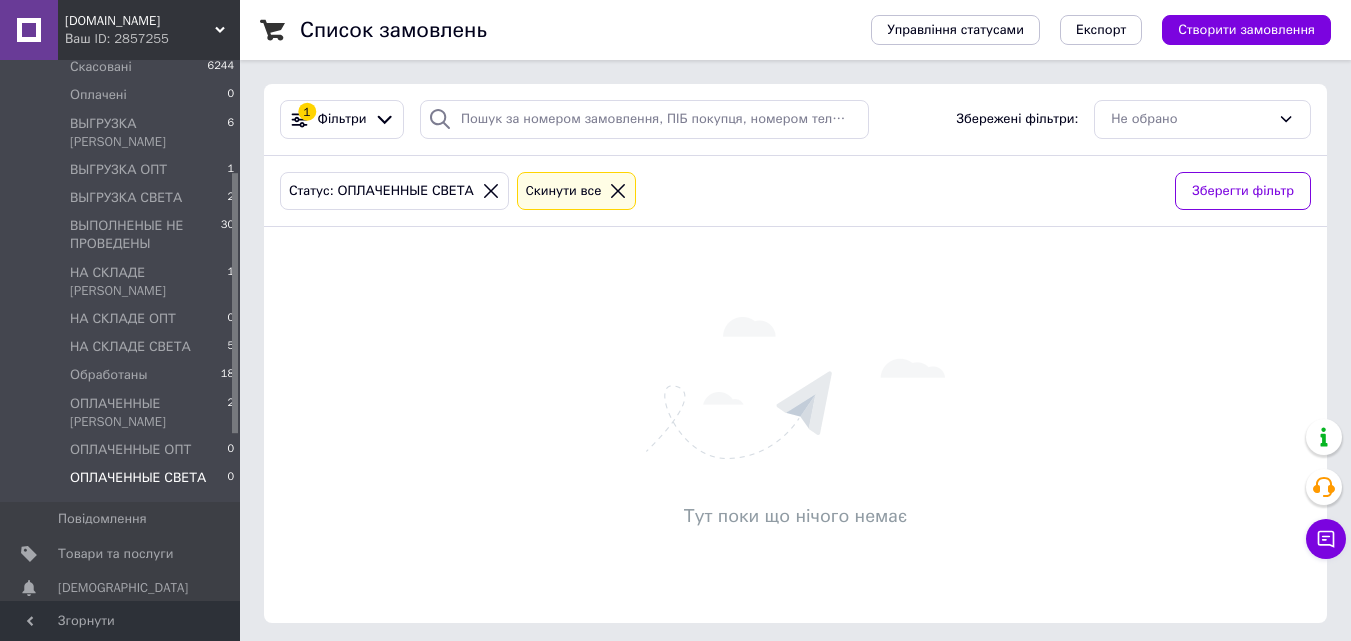scroll, scrollTop: 232, scrollLeft: 0, axis: vertical 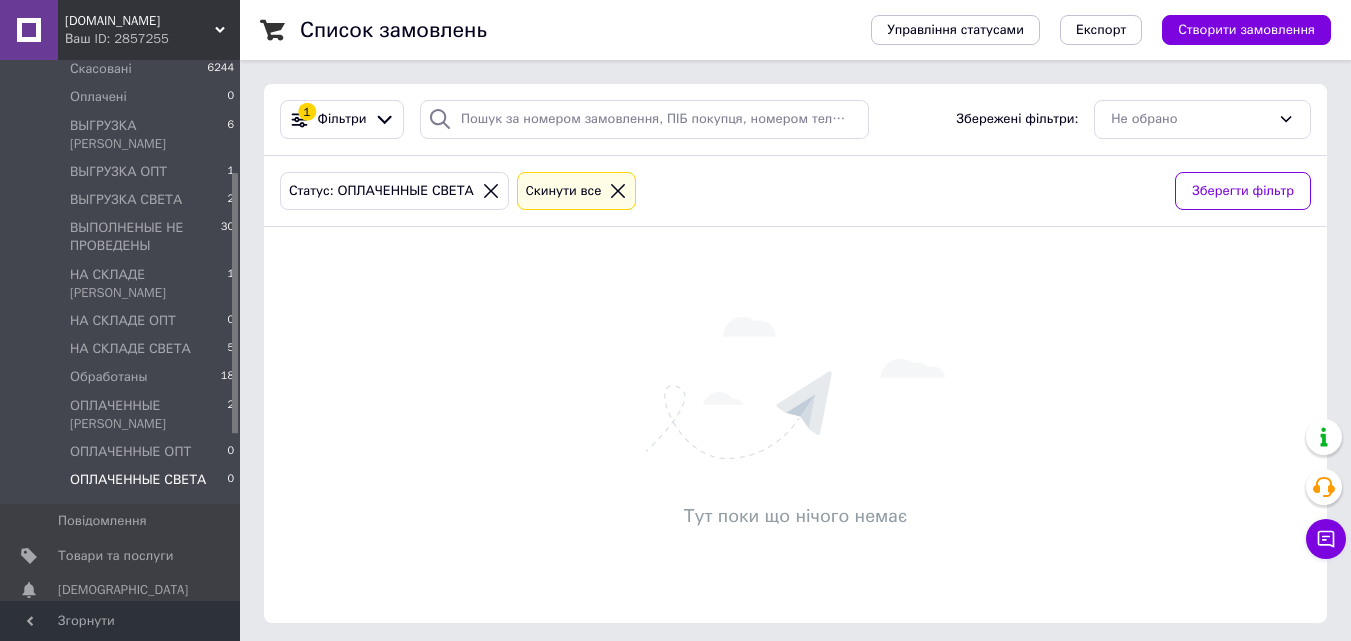 drag, startPoint x: 236, startPoint y: 227, endPoint x: 290, endPoint y: 340, distance: 125.23977 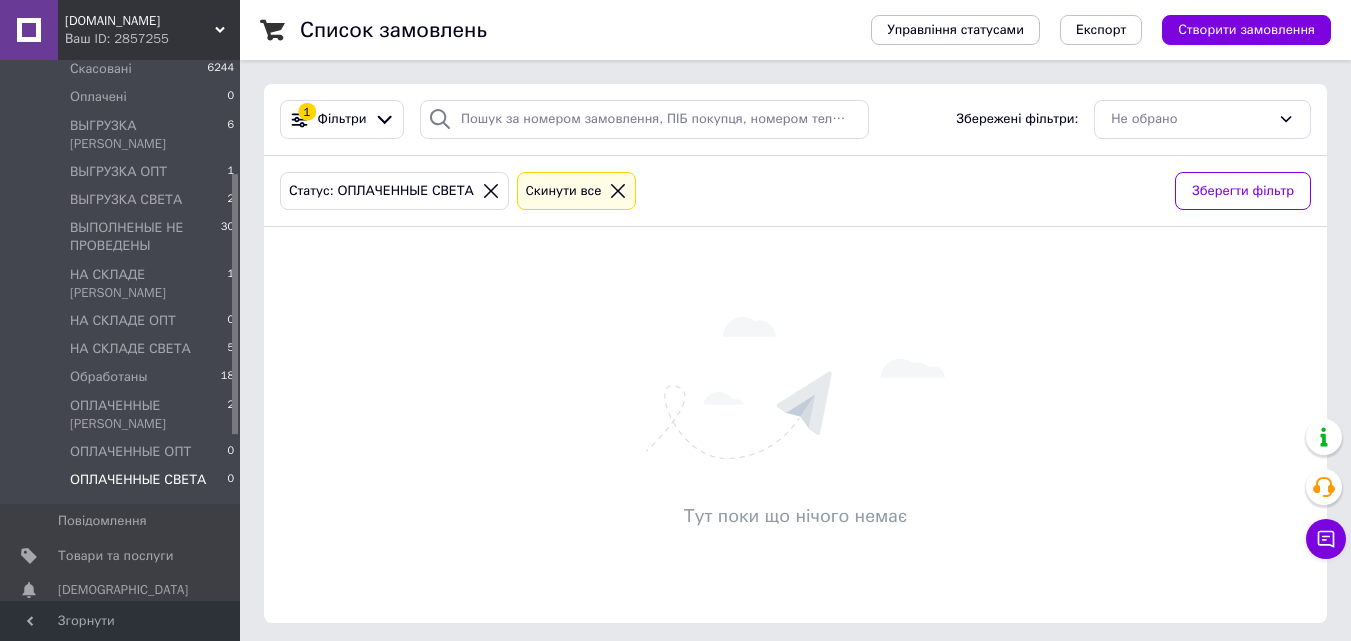 scroll, scrollTop: 234, scrollLeft: 0, axis: vertical 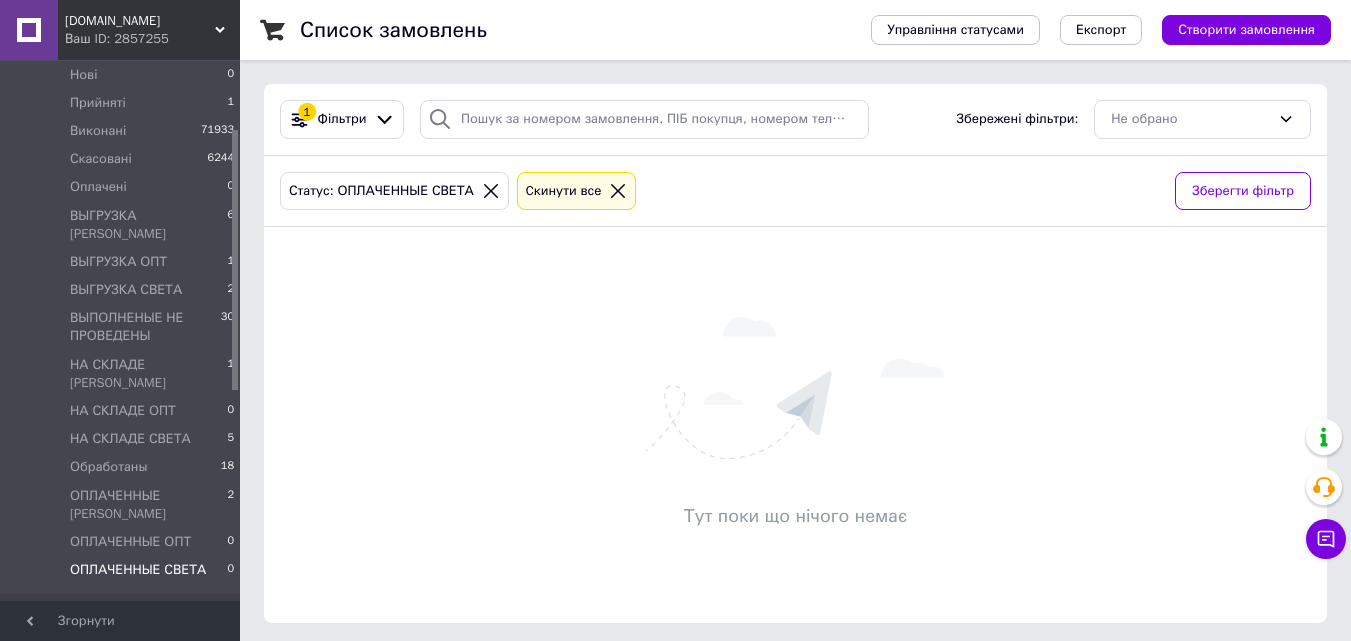 drag, startPoint x: 233, startPoint y: 275, endPoint x: 313, endPoint y: 231, distance: 91.3017 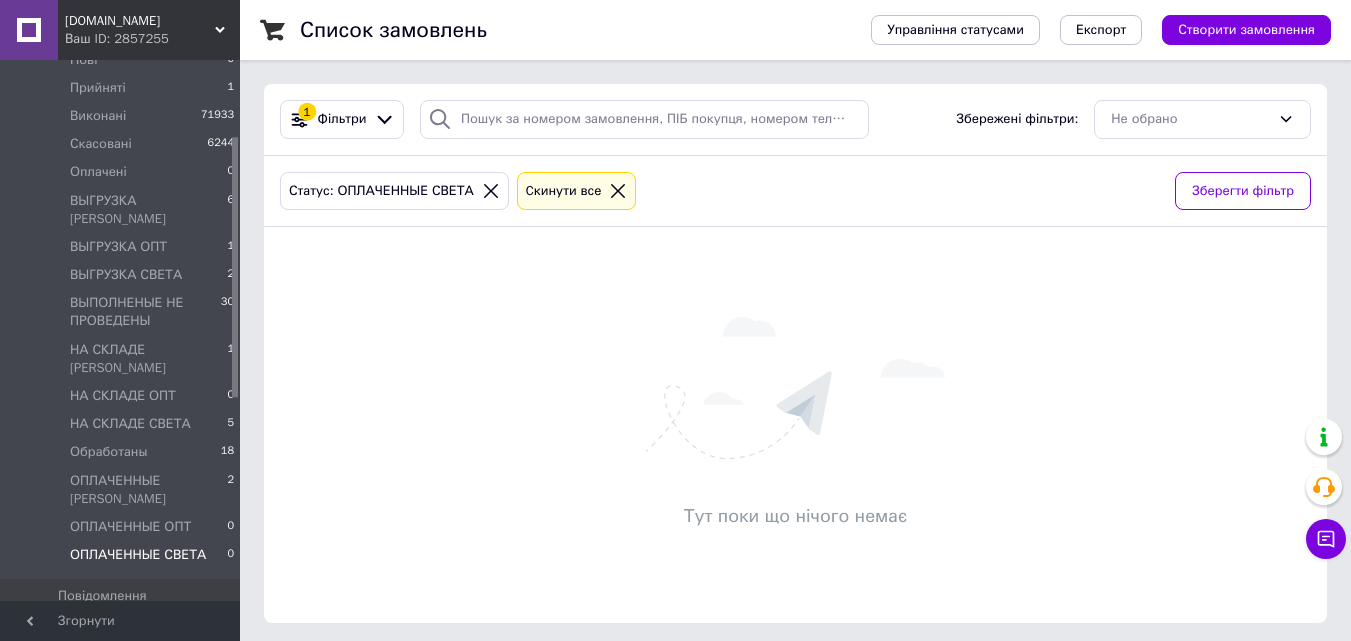 scroll, scrollTop: 161, scrollLeft: 0, axis: vertical 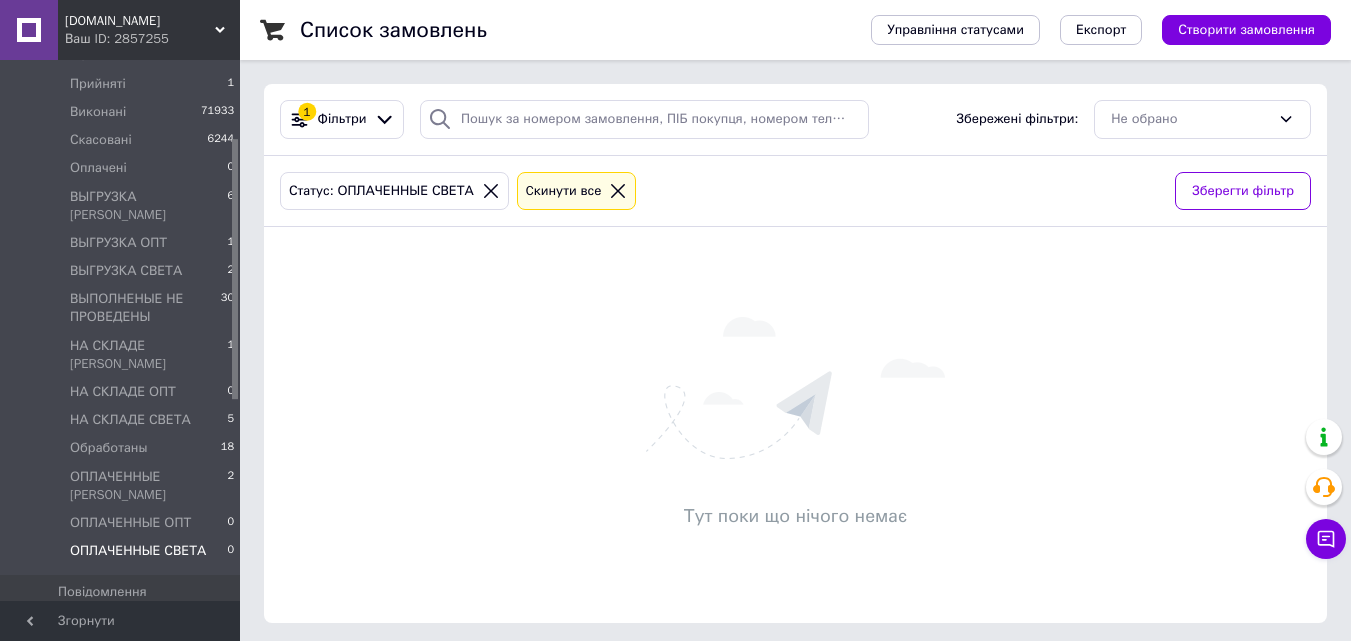 drag, startPoint x: 237, startPoint y: 145, endPoint x: 260, endPoint y: 154, distance: 24.698177 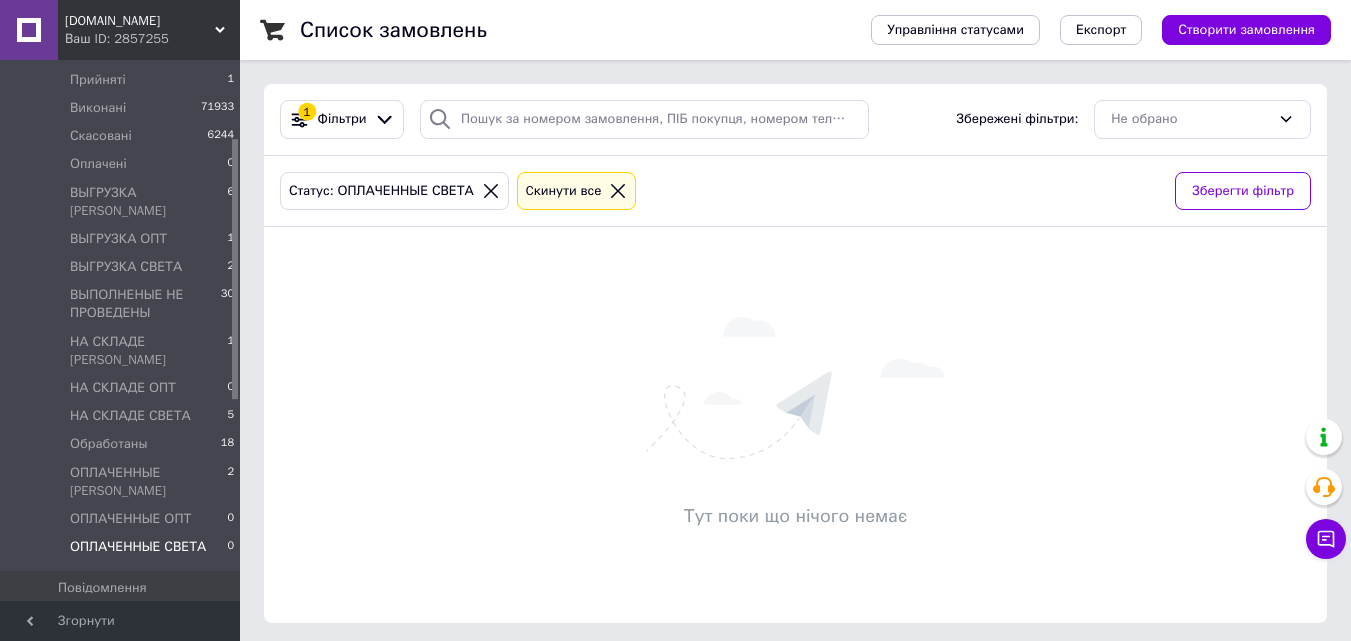 scroll, scrollTop: 159, scrollLeft: 0, axis: vertical 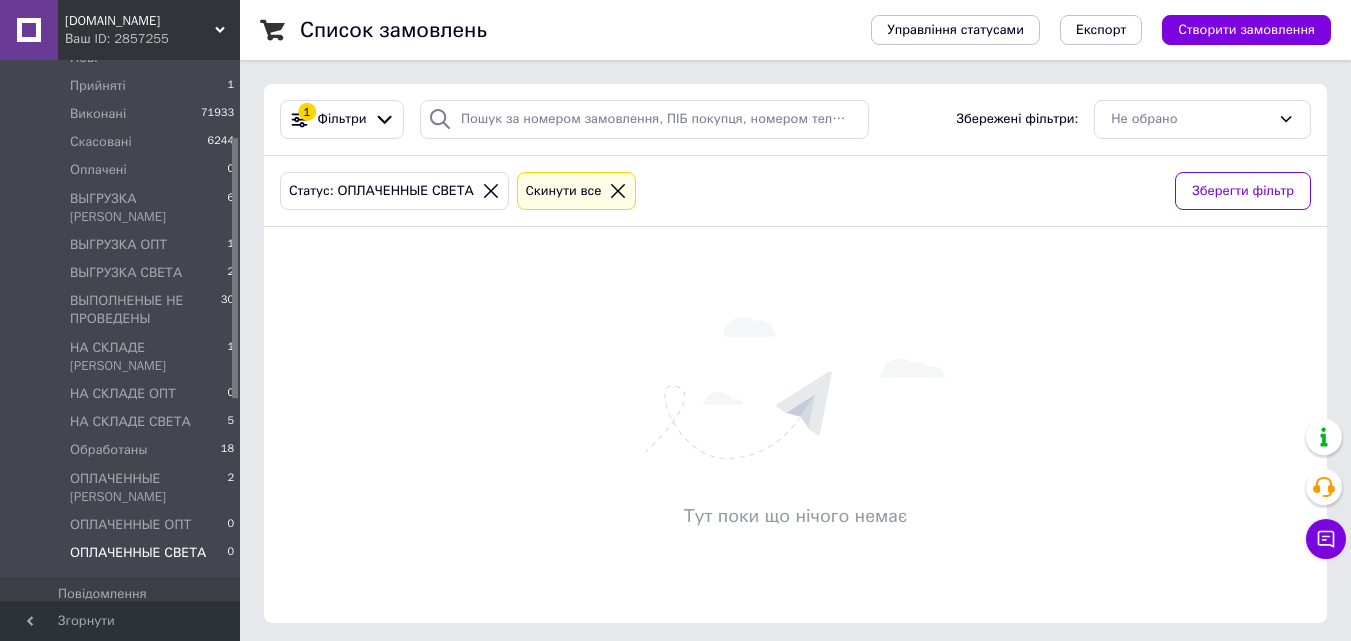 drag, startPoint x: 235, startPoint y: 142, endPoint x: 255, endPoint y: 141, distance: 20.024984 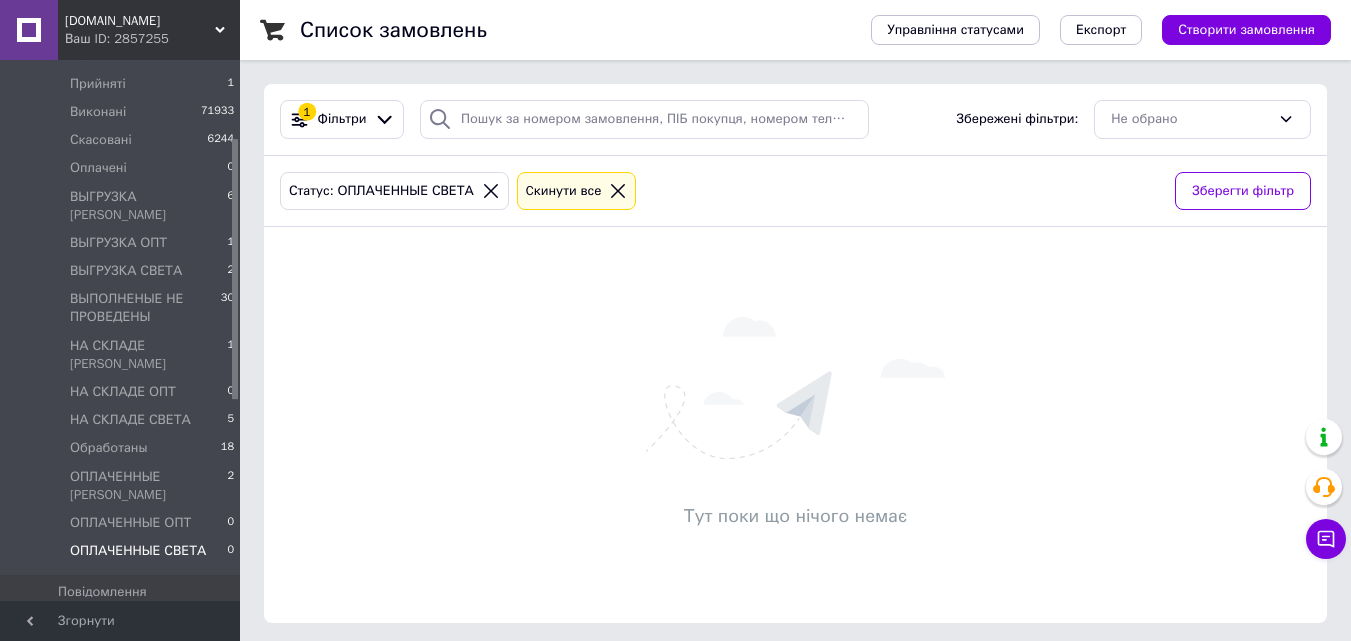 scroll, scrollTop: 163, scrollLeft: 0, axis: vertical 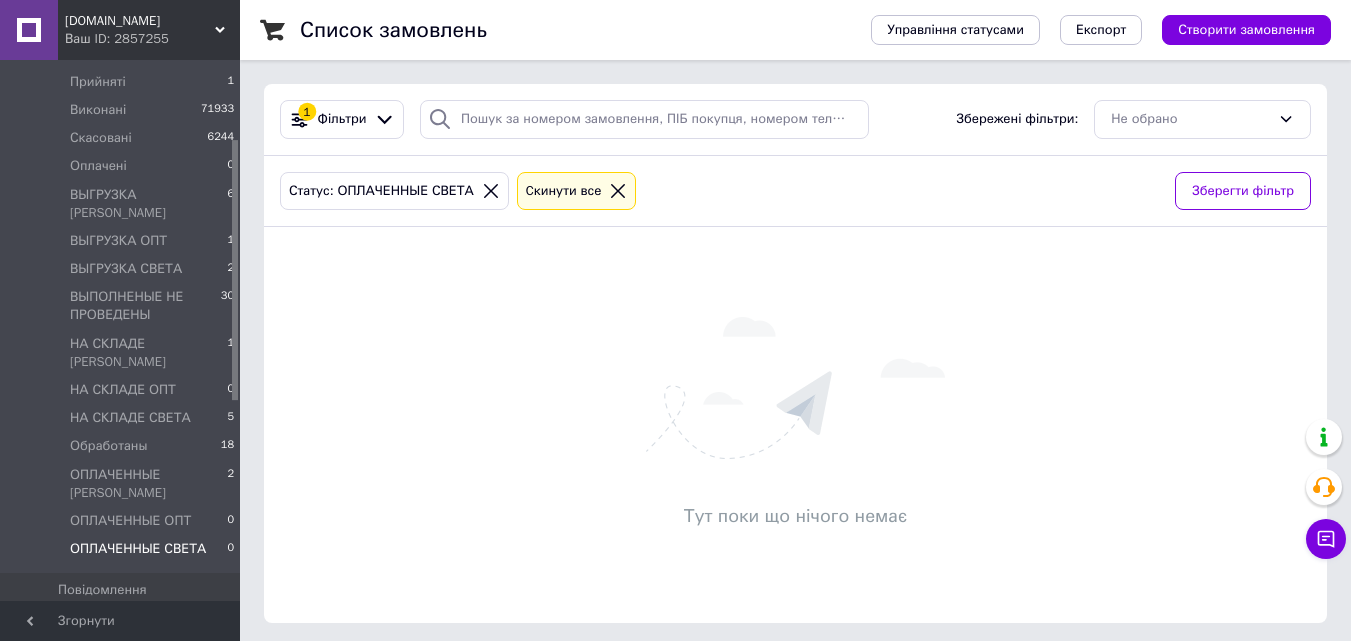 click at bounding box center (235, 270) 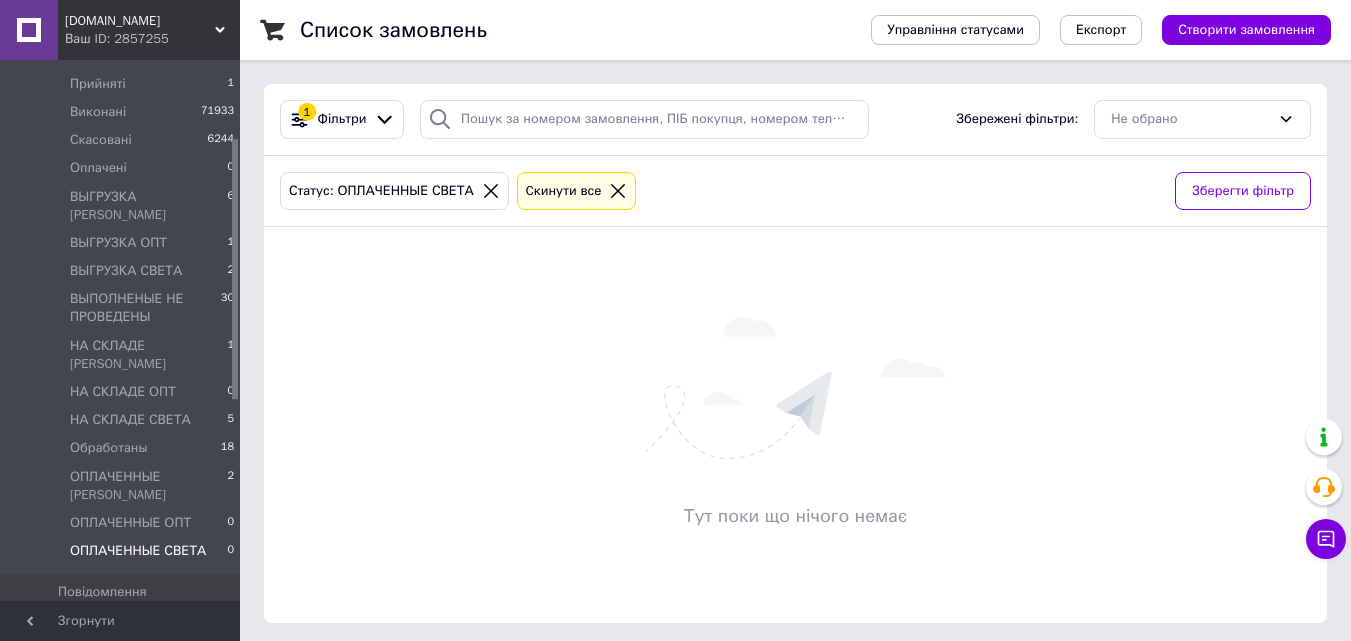 scroll, scrollTop: 159, scrollLeft: 0, axis: vertical 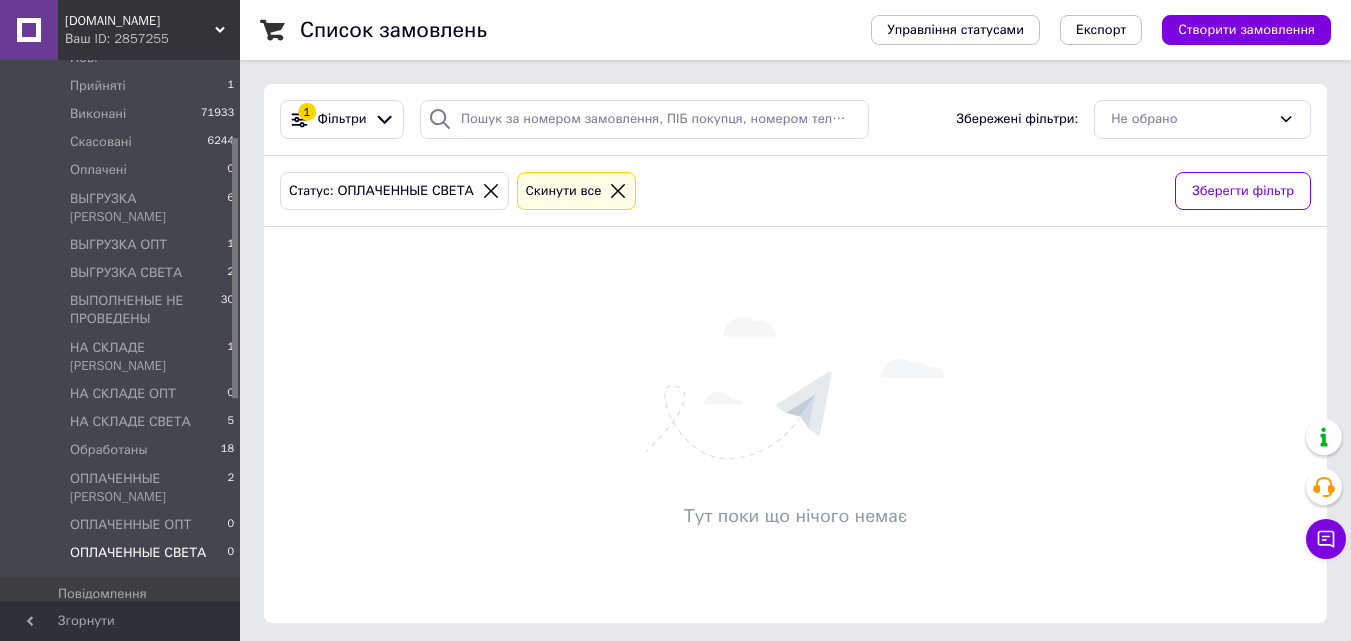 click at bounding box center [235, 268] 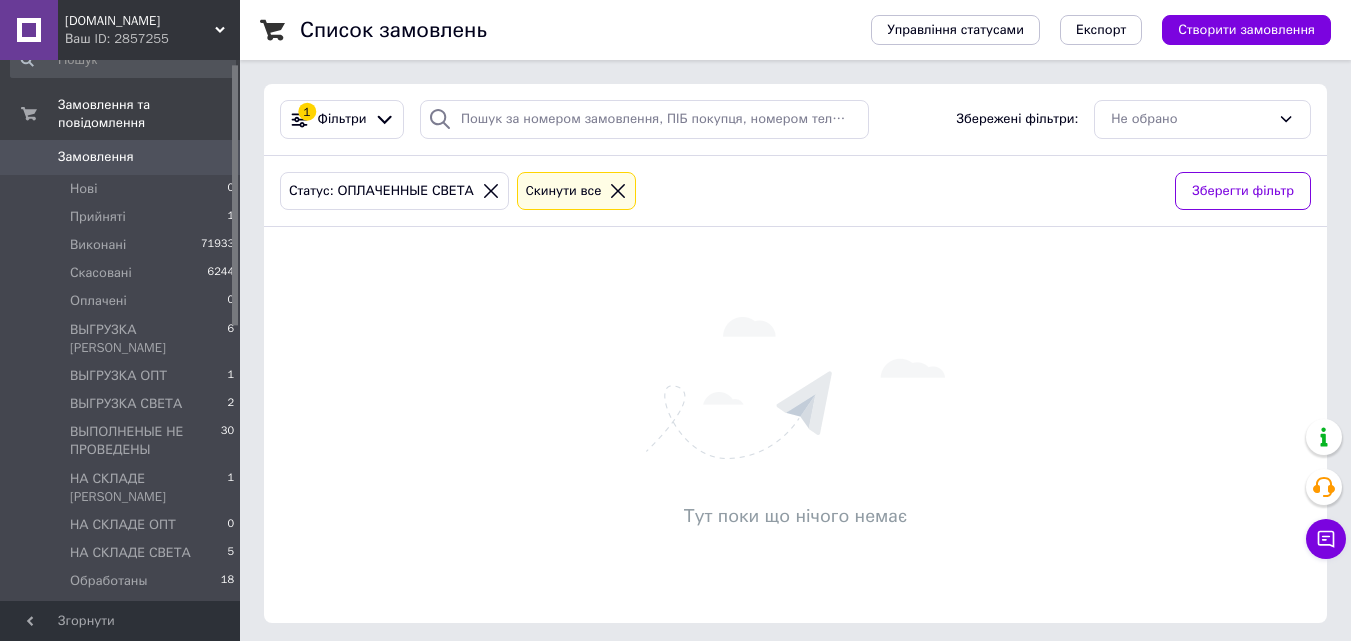 scroll, scrollTop: 0, scrollLeft: 0, axis: both 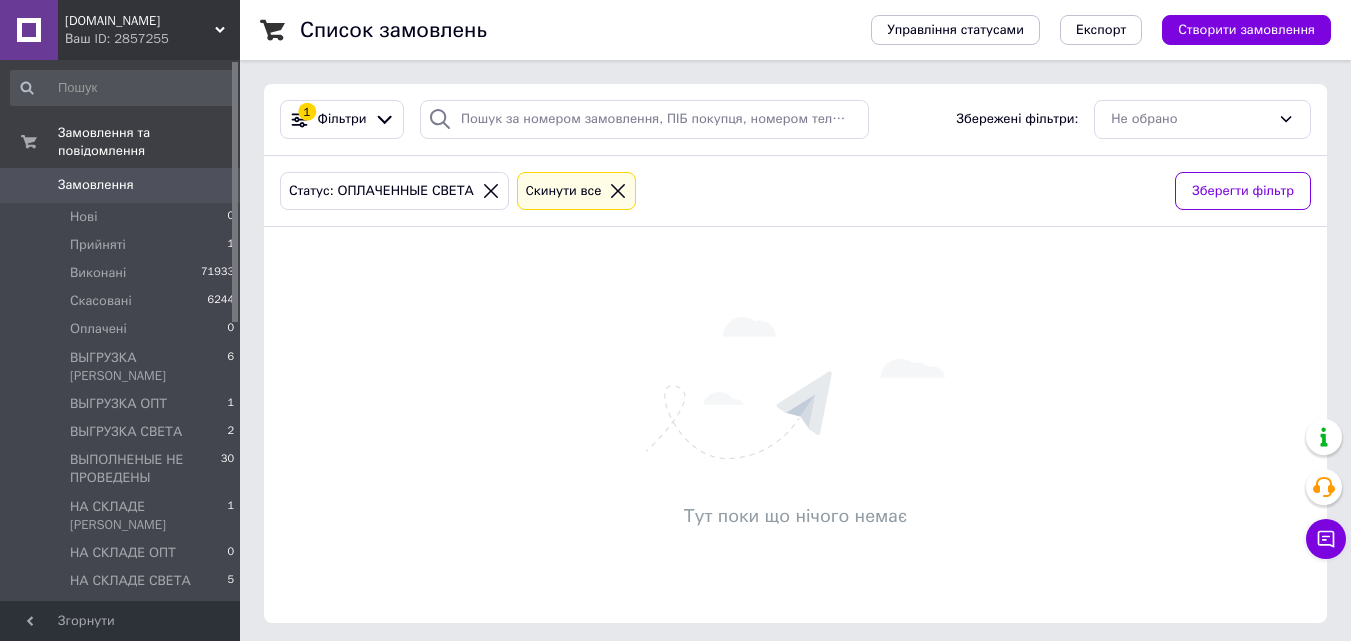 drag, startPoint x: 233, startPoint y: 395, endPoint x: 271, endPoint y: 304, distance: 98.61542 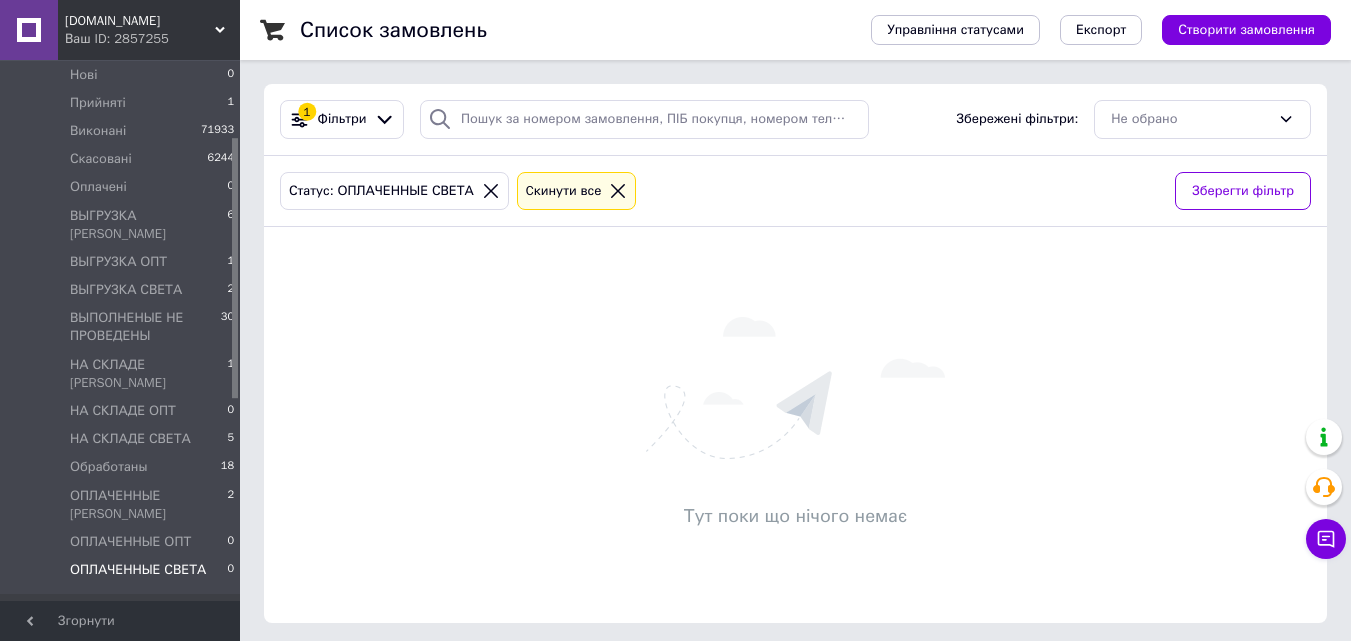 scroll, scrollTop: 140, scrollLeft: 0, axis: vertical 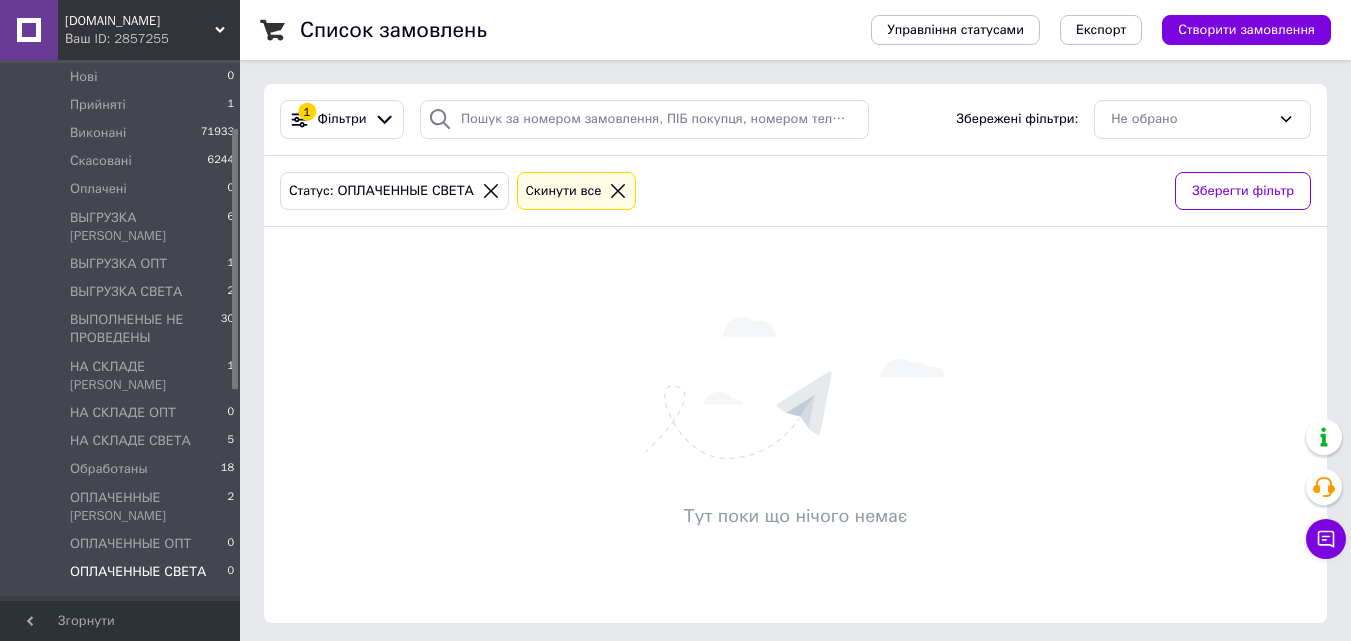 drag, startPoint x: 235, startPoint y: 269, endPoint x: 279, endPoint y: 336, distance: 80.1561 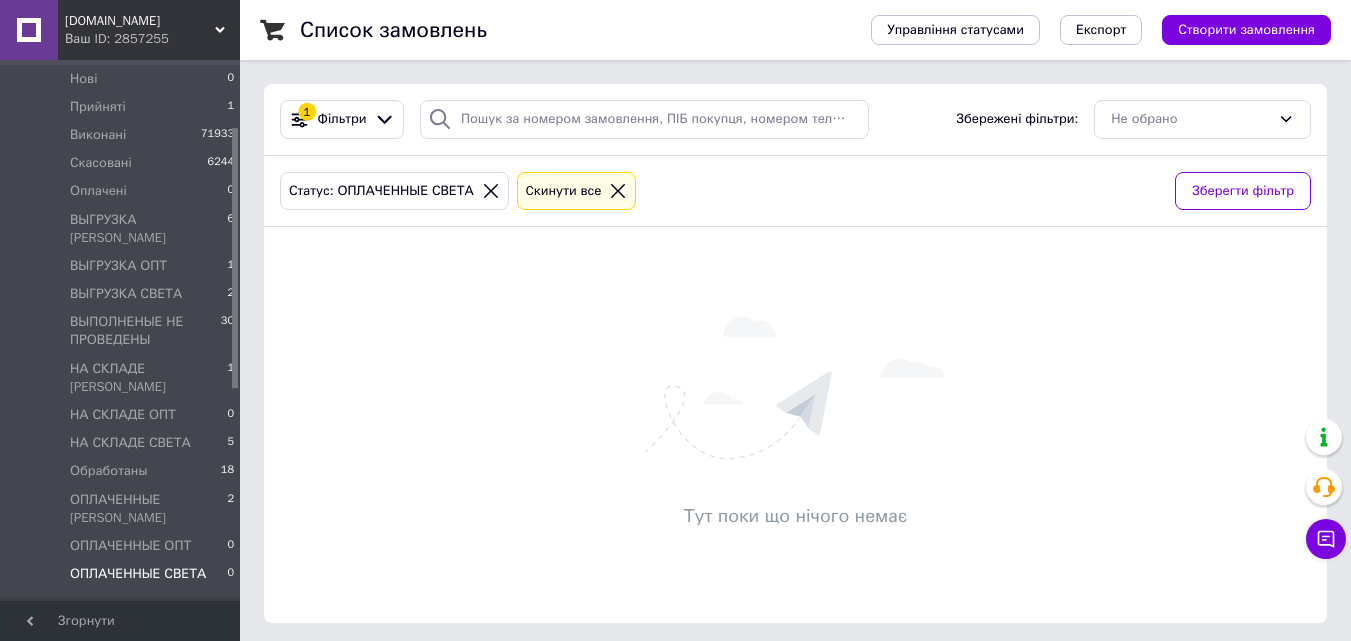 scroll, scrollTop: 146, scrollLeft: 0, axis: vertical 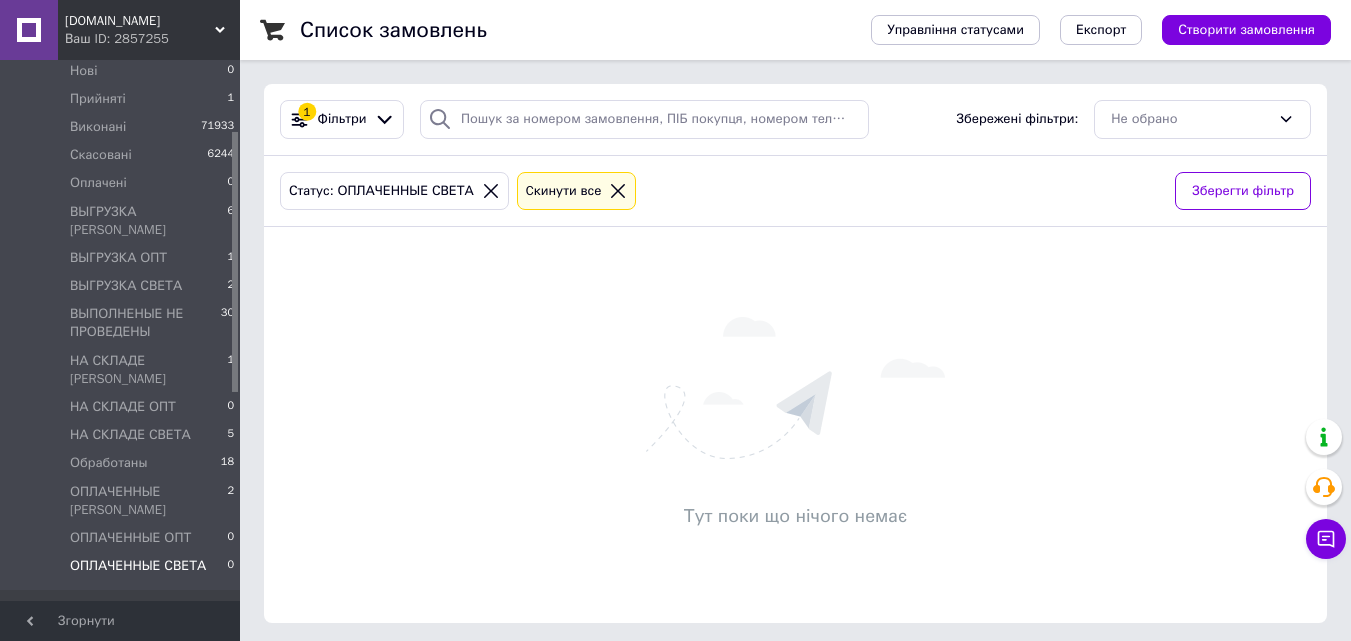click at bounding box center [235, 262] 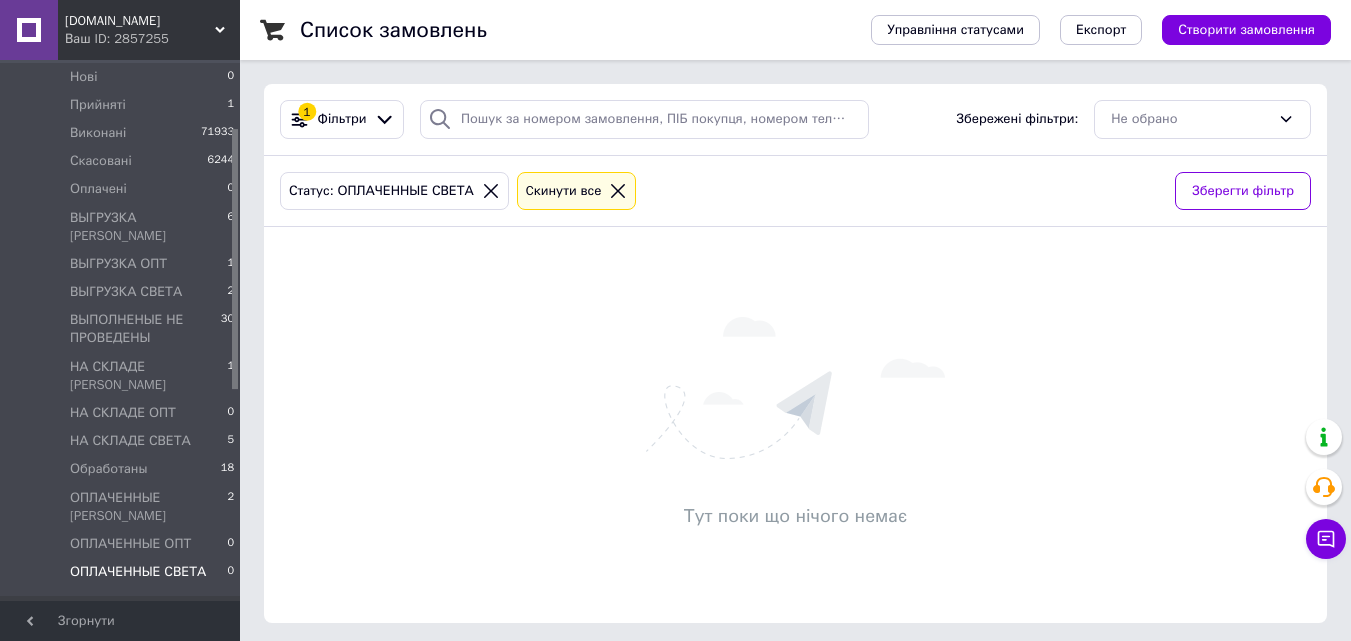 scroll, scrollTop: 144, scrollLeft: 0, axis: vertical 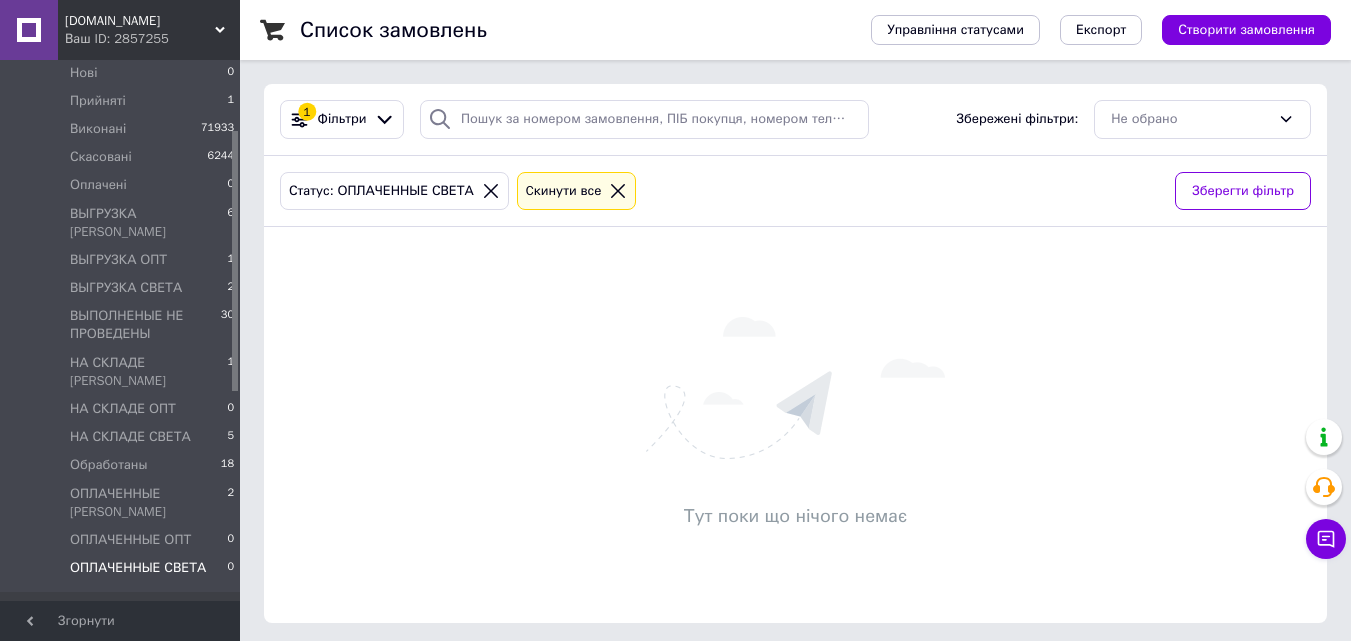click at bounding box center [235, 261] 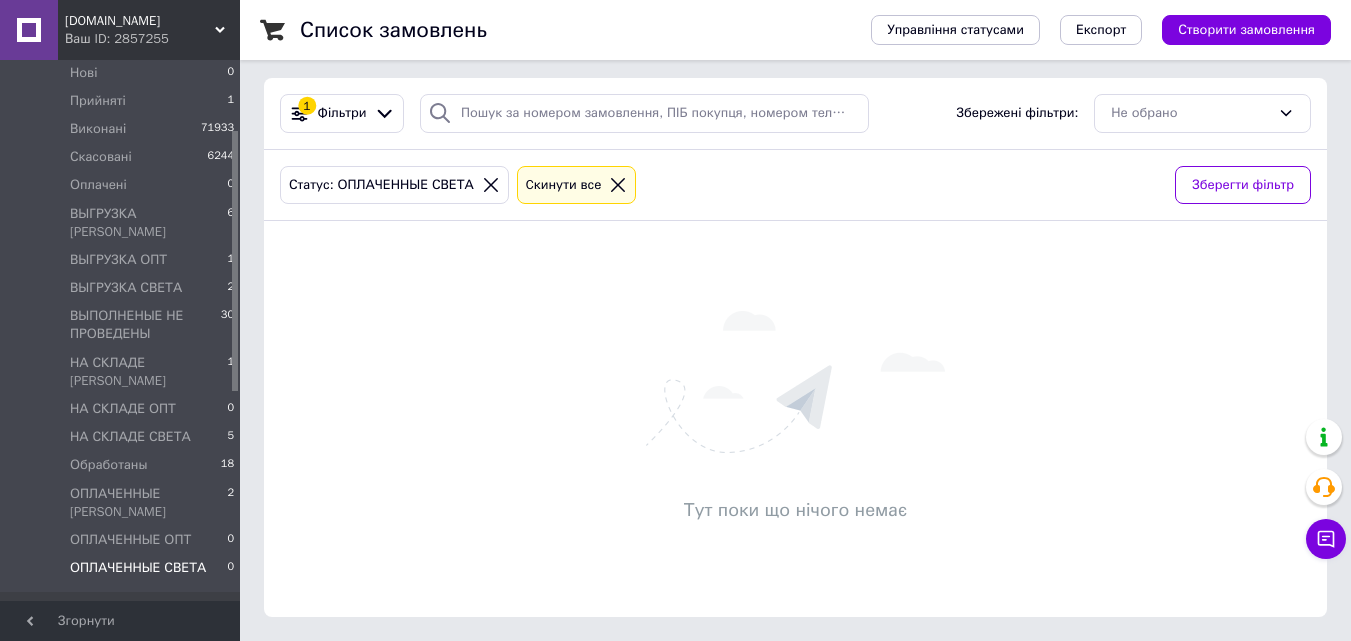 scroll, scrollTop: 0, scrollLeft: 0, axis: both 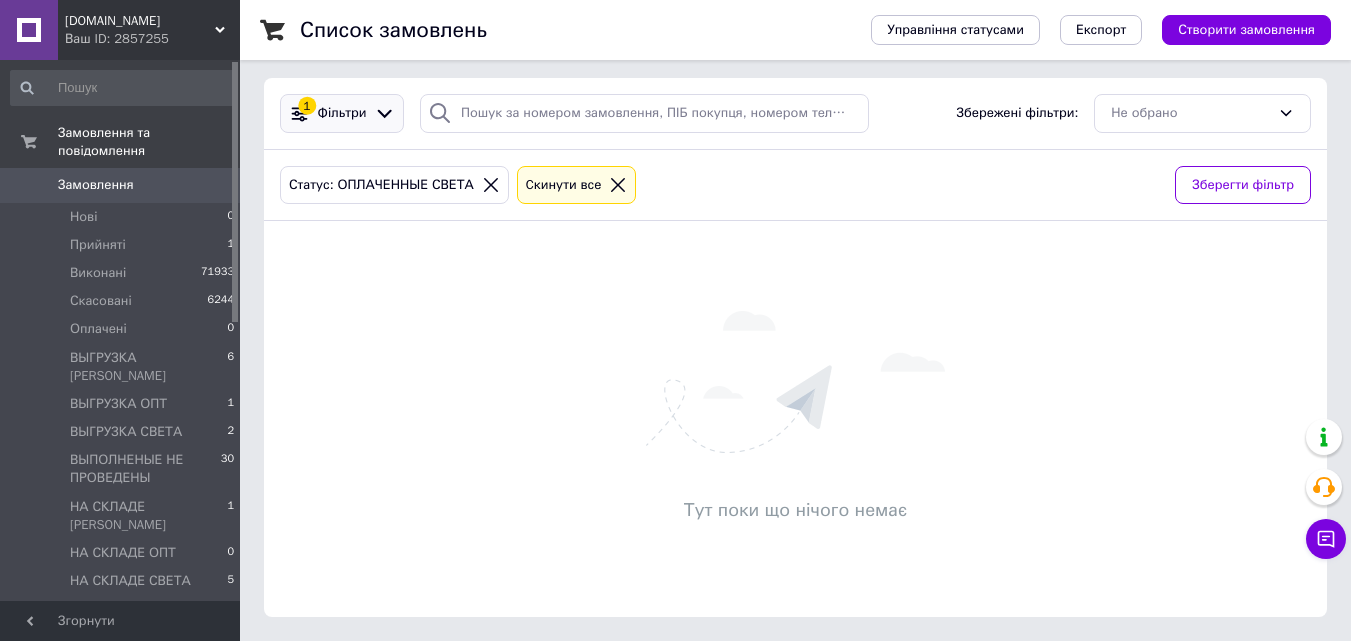 drag, startPoint x: 234, startPoint y: 244, endPoint x: 290, endPoint y: 121, distance: 135.14807 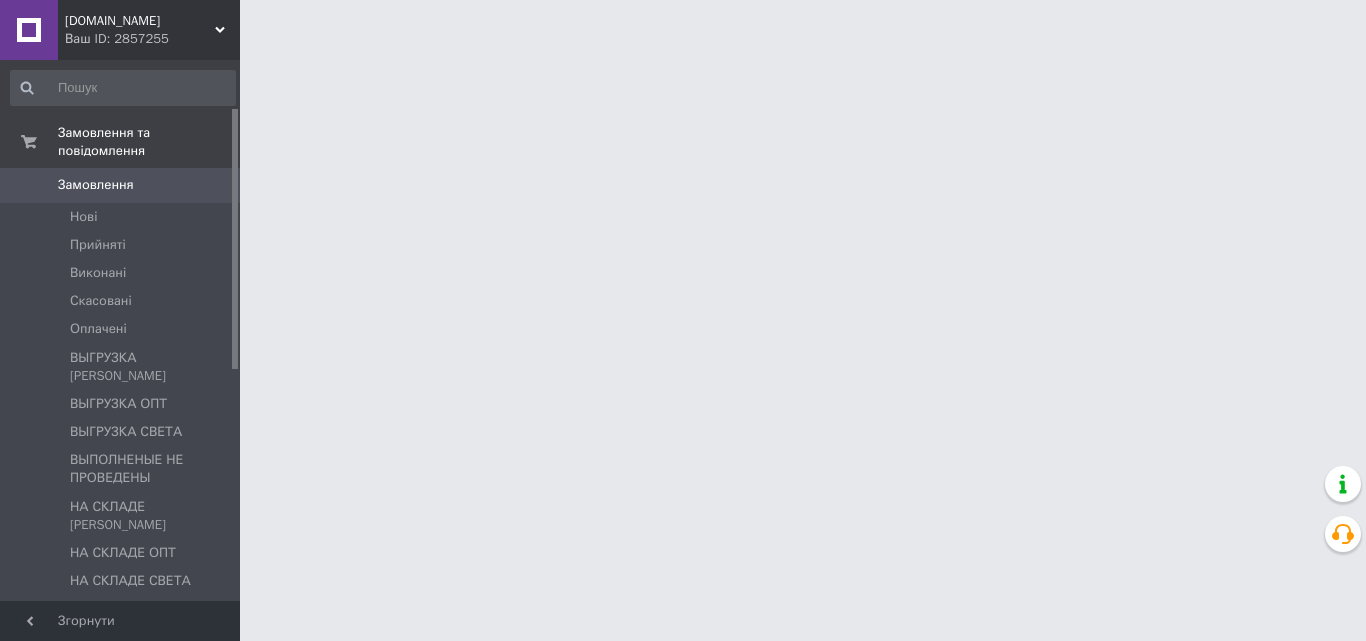 scroll, scrollTop: 0, scrollLeft: 0, axis: both 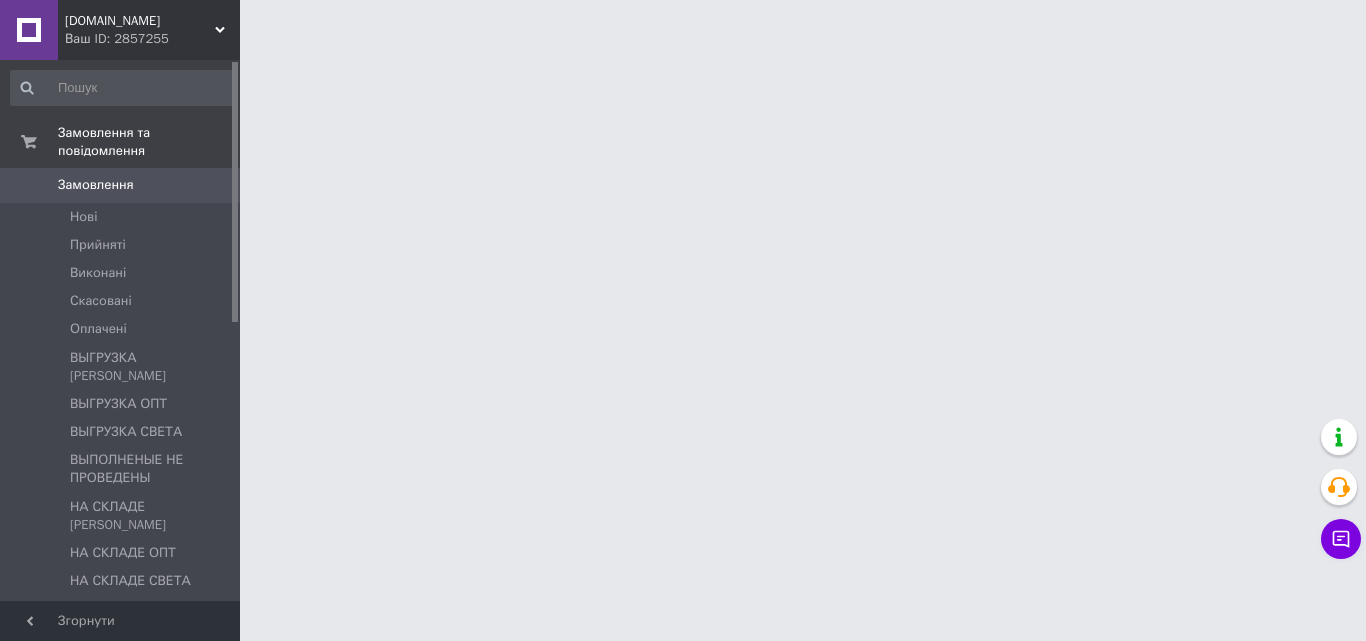 click on "Mir-kosmetik.com.ua Ваш ID: 2857255 Сайт Mir-kosmetik.com.ua Кабінет покупця Перевірити стан системи Сторінка на порталі 1tvshop.com Довідка Вийти Замовлення та повідомлення Замовлення 0 Нові Прийняті Виконані Скасовані Оплачені ВЫГРУЗКА НАТАША ВЫГРУЗКА ОПТ ВЫГРУЗКА СВЕТА ВЫПОЛНЕНЫЕ НЕ ПРОВЕДЕНЫ НА СКЛАДЕ НАТАША НА СКЛАДЕ ОПТ НА СКЛАДЕ СВЕТА Обработаны ОПЛАЧЕННЫЕ НАТАША ОПЛАЧЕННЫЕ ОПТ ОПЛАЧЕННЫЕ СВЕТА Повідомлення 0 Товари та послуги Сповіщення 0 0 Показники роботи компанії Панель управління Відгуки Покупатели Каталог ProSale Аналітика Управління сайтом Маркет Згорнути" at bounding box center [683, 25] 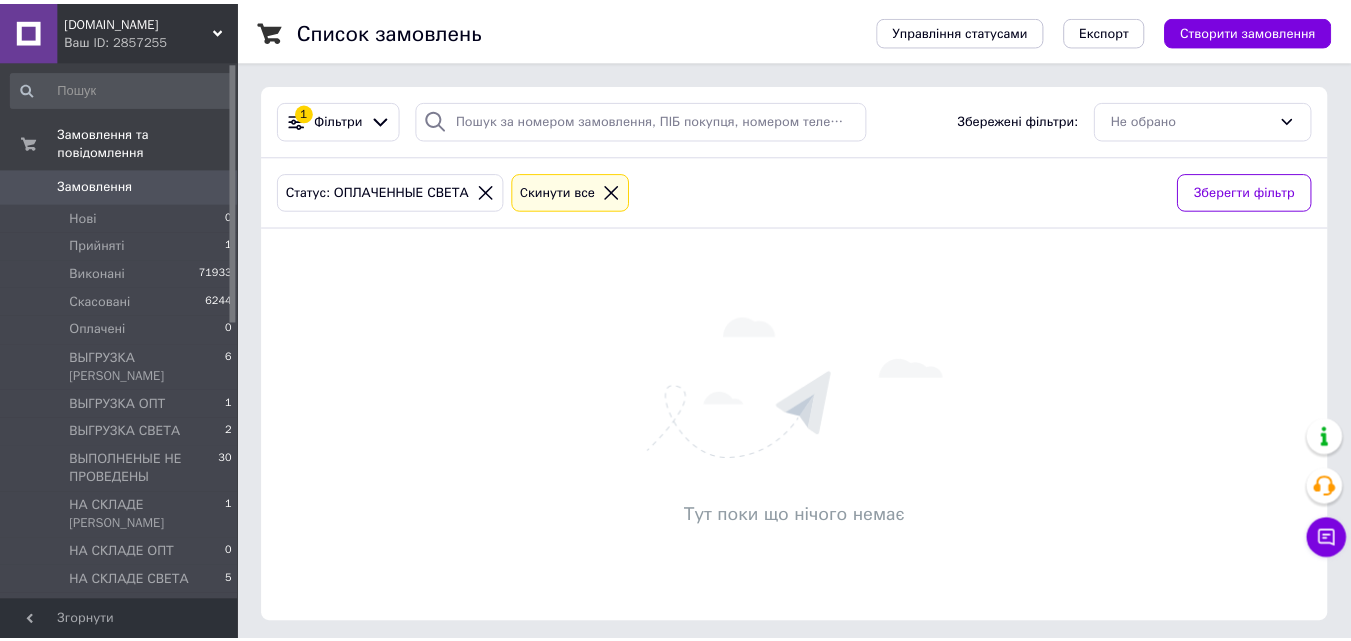 scroll, scrollTop: 6, scrollLeft: 0, axis: vertical 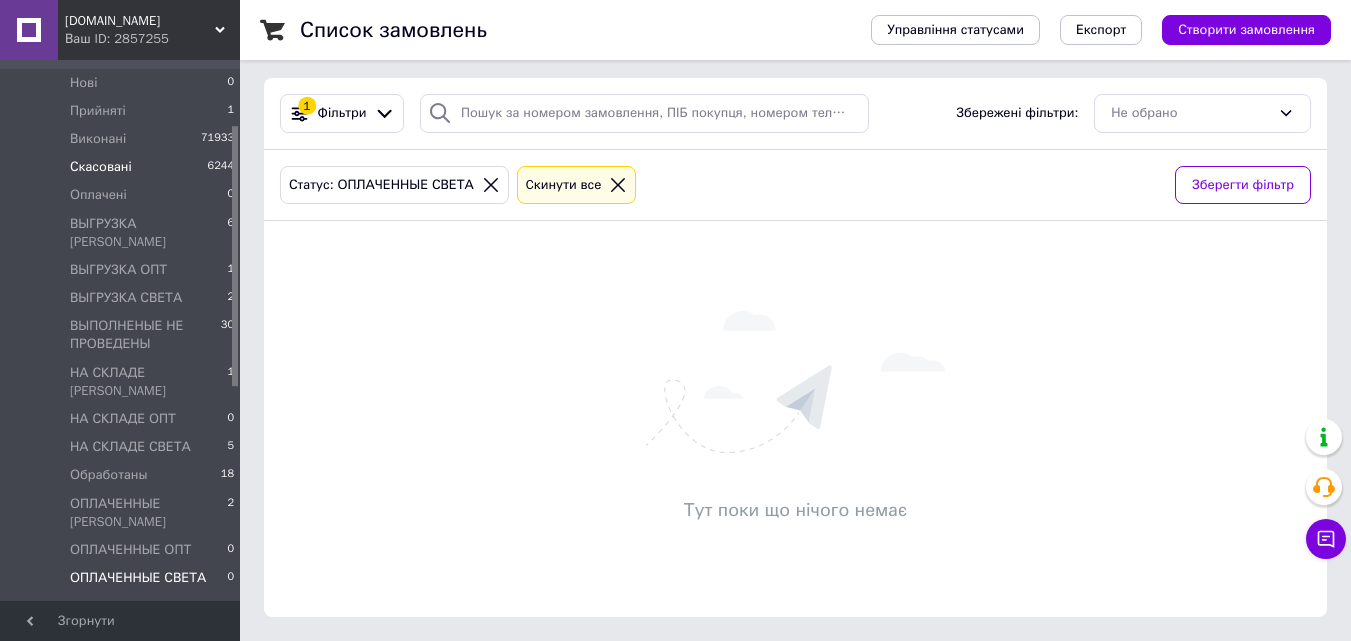 drag, startPoint x: 233, startPoint y: 78, endPoint x: 238, endPoint y: 142, distance: 64.195015 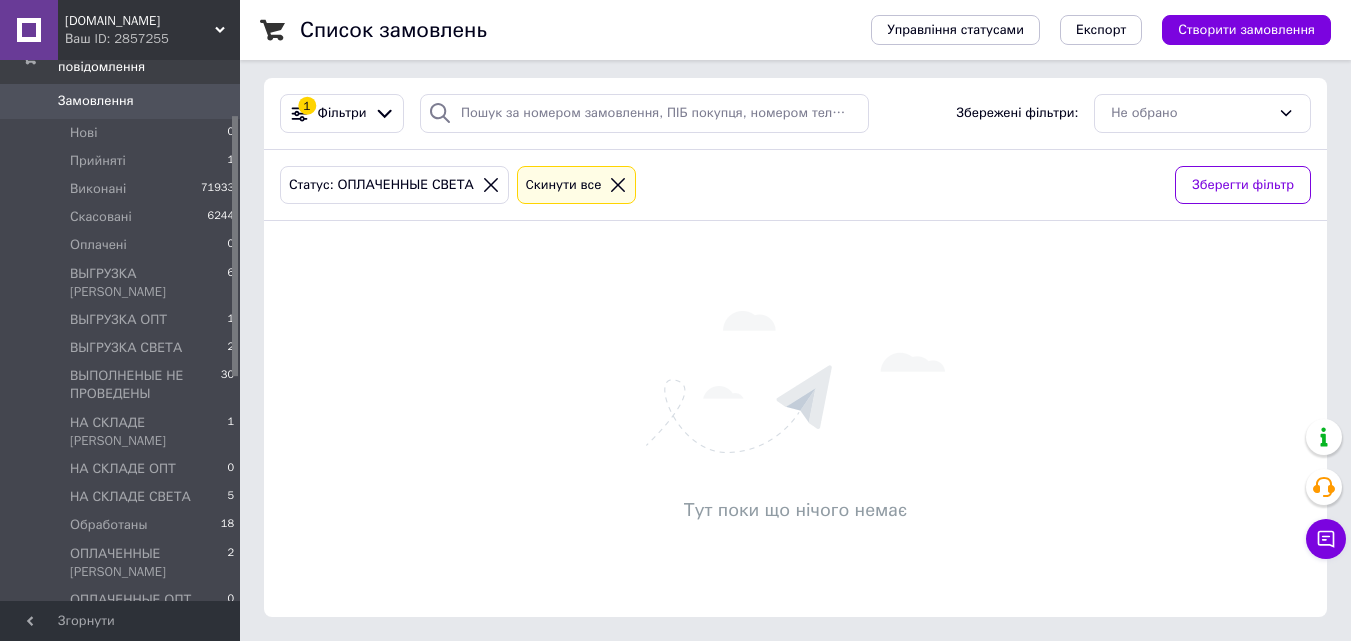 scroll, scrollTop: 113, scrollLeft: 0, axis: vertical 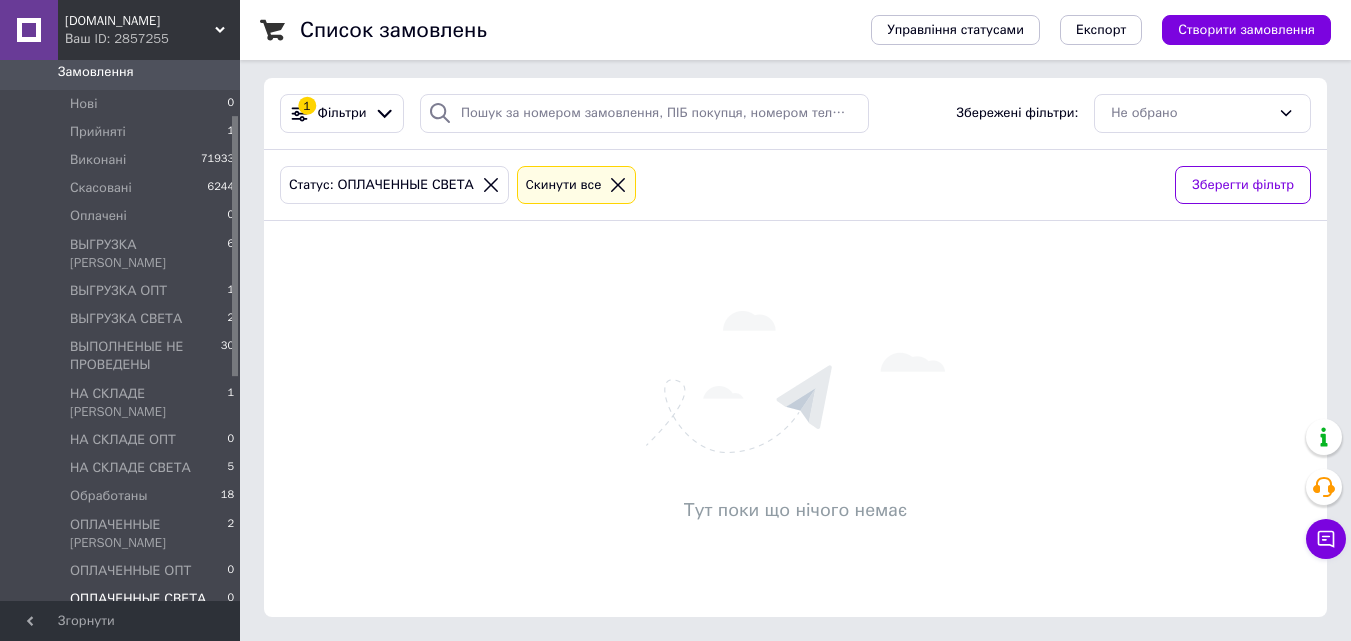 drag, startPoint x: 236, startPoint y: 303, endPoint x: 252, endPoint y: 293, distance: 18.867962 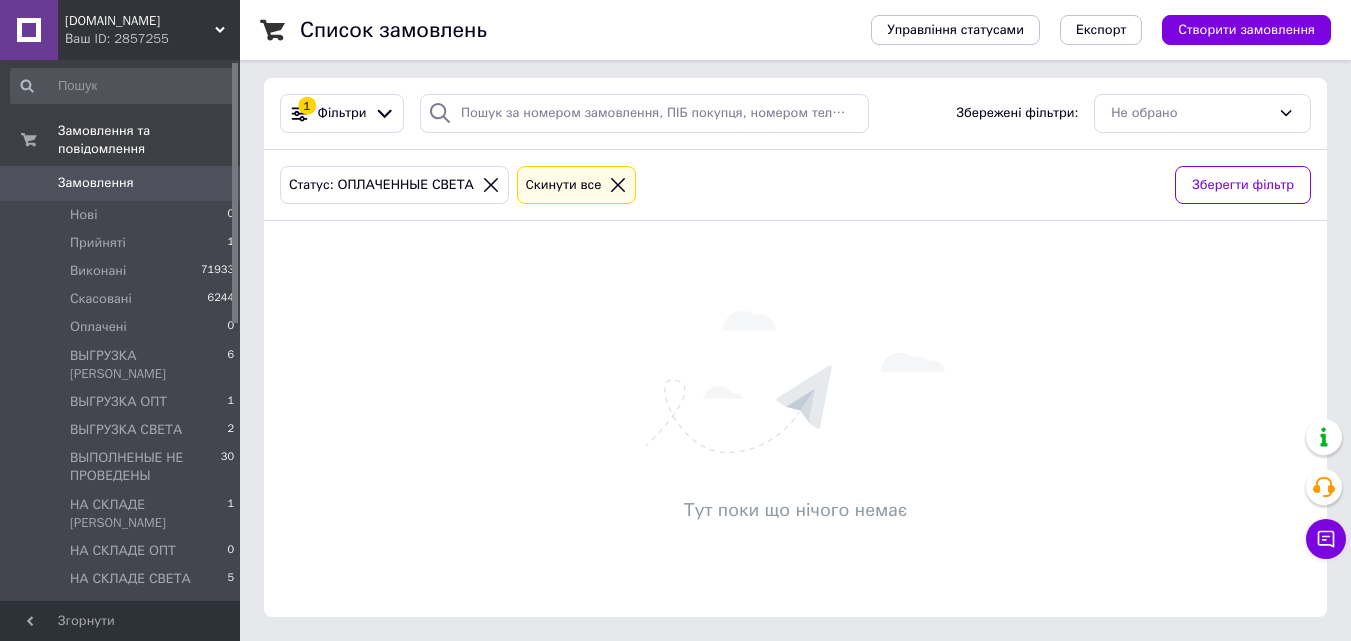 scroll, scrollTop: 0, scrollLeft: 0, axis: both 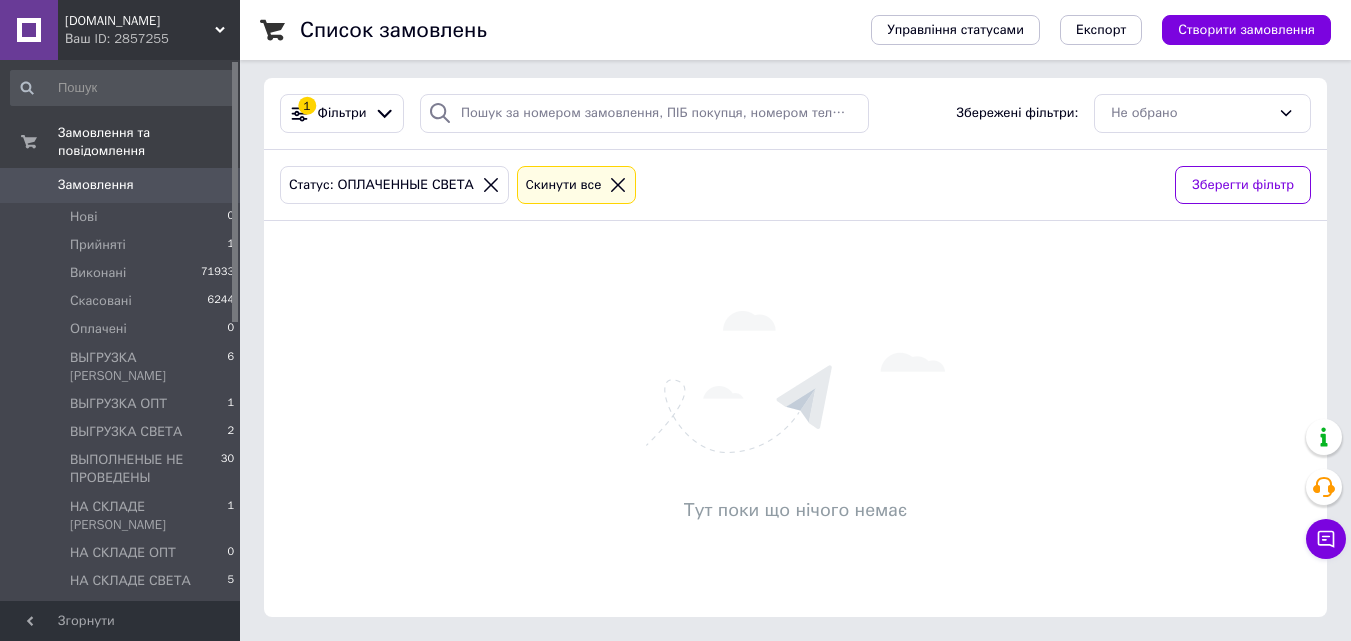 drag, startPoint x: 234, startPoint y: 147, endPoint x: 247, endPoint y: 66, distance: 82.036575 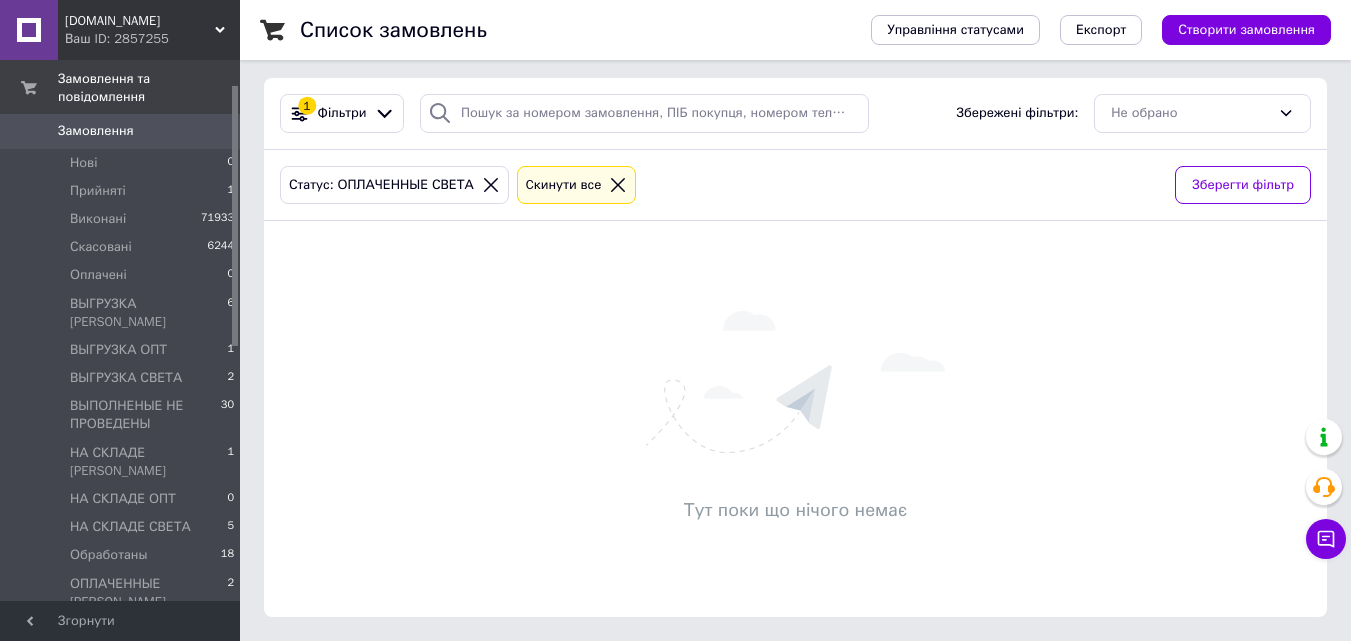 scroll, scrollTop: 71, scrollLeft: 0, axis: vertical 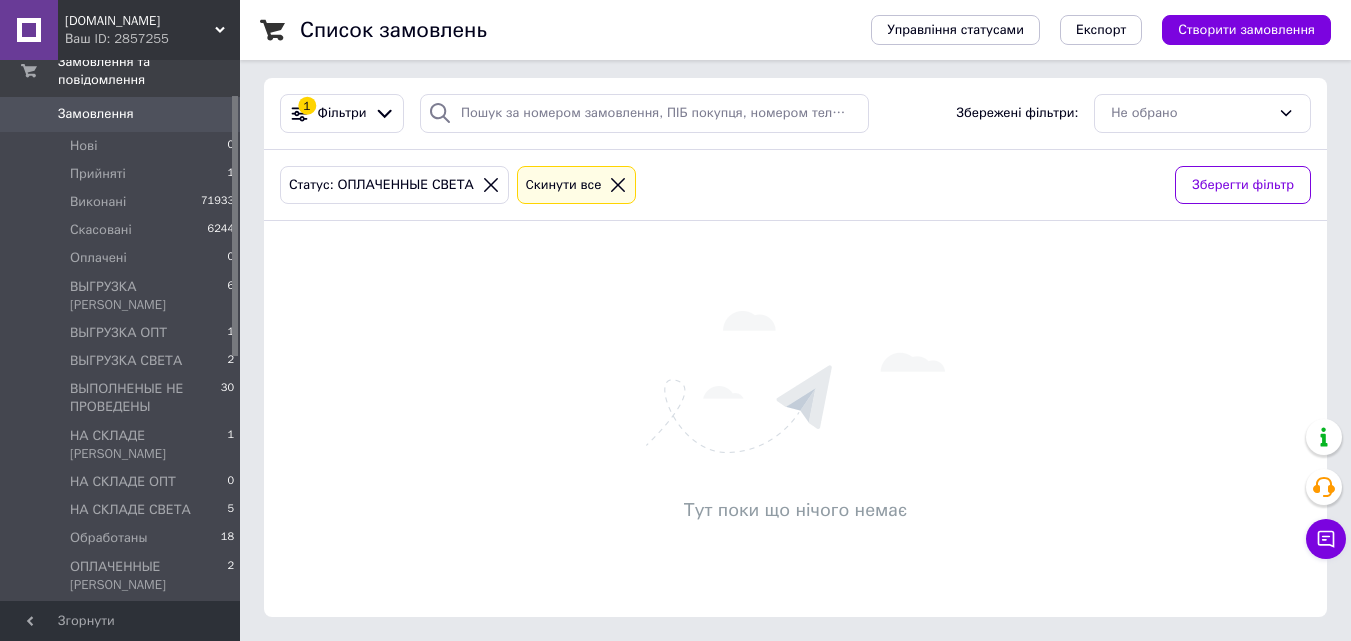 drag, startPoint x: 237, startPoint y: 294, endPoint x: 263, endPoint y: 328, distance: 42.80187 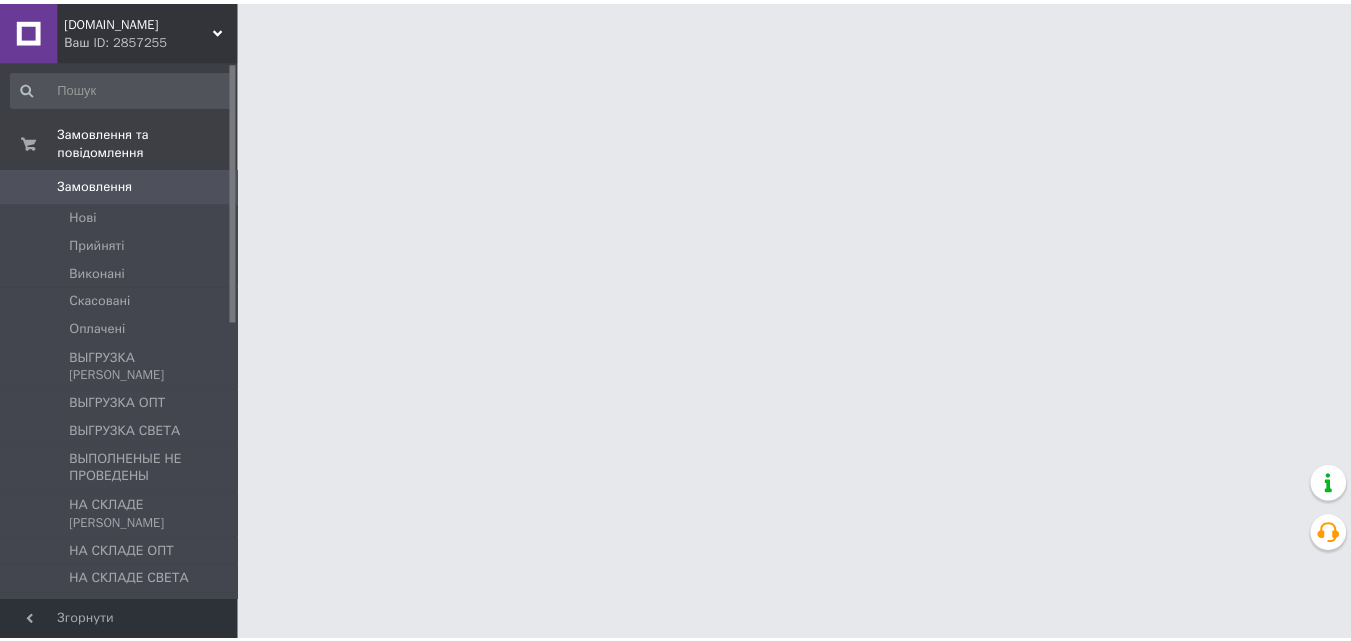 scroll, scrollTop: 0, scrollLeft: 0, axis: both 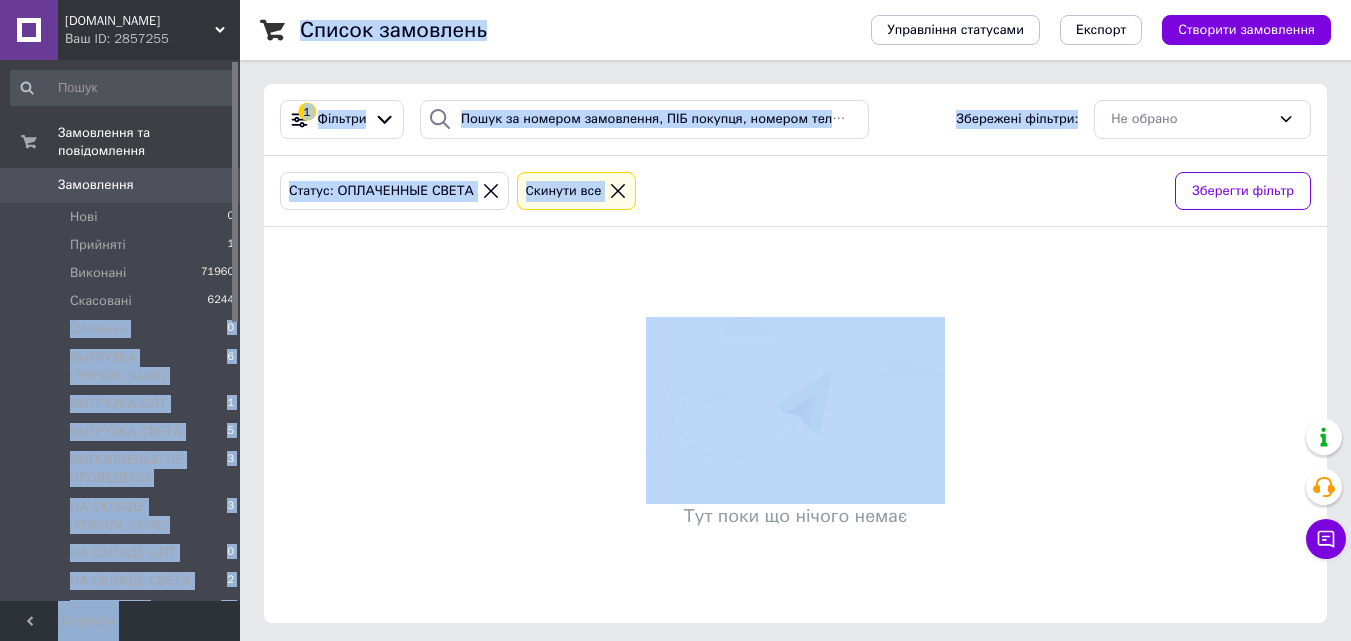 drag, startPoint x: 238, startPoint y: 291, endPoint x: 243, endPoint y: 308, distance: 17.720045 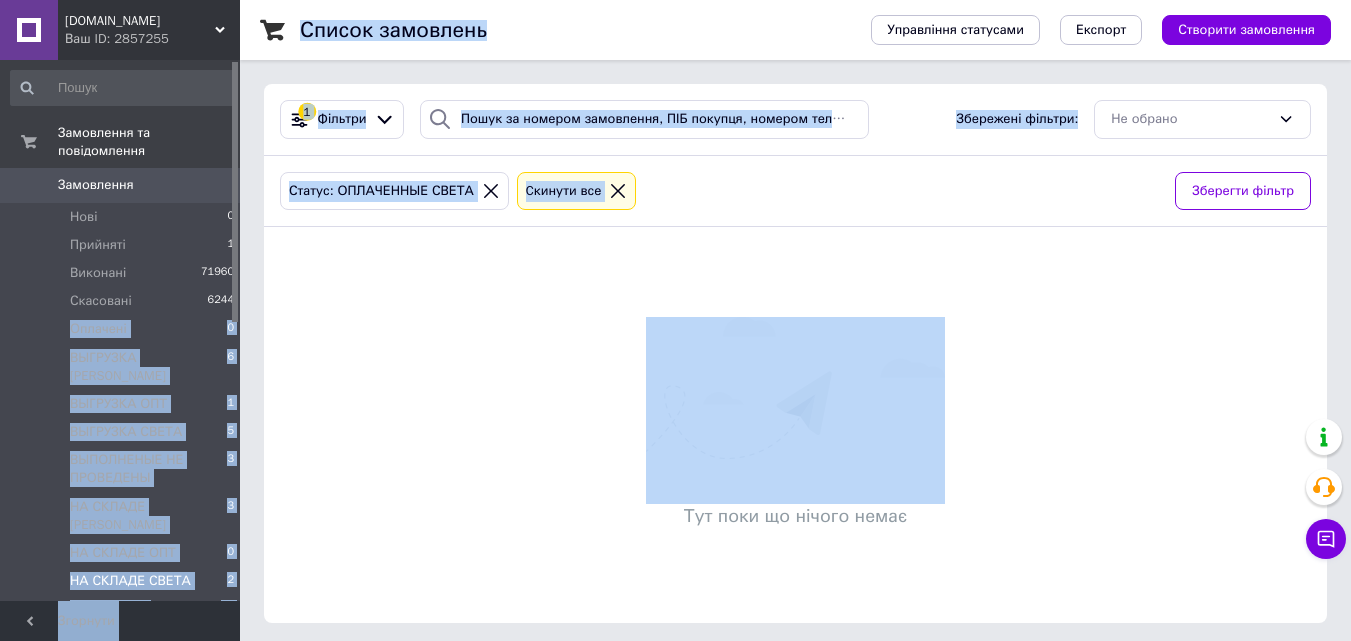 click on "НА СКЛАДЕ СВЕТА" at bounding box center (130, 581) 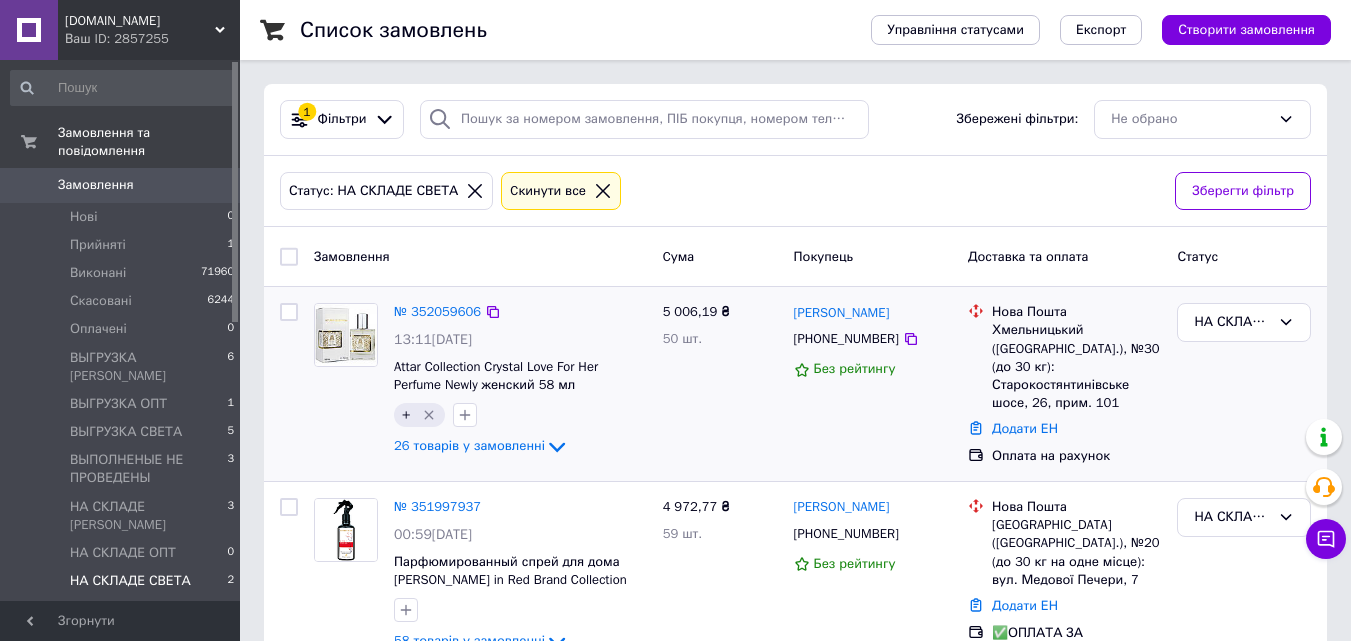 scroll, scrollTop: 40, scrollLeft: 0, axis: vertical 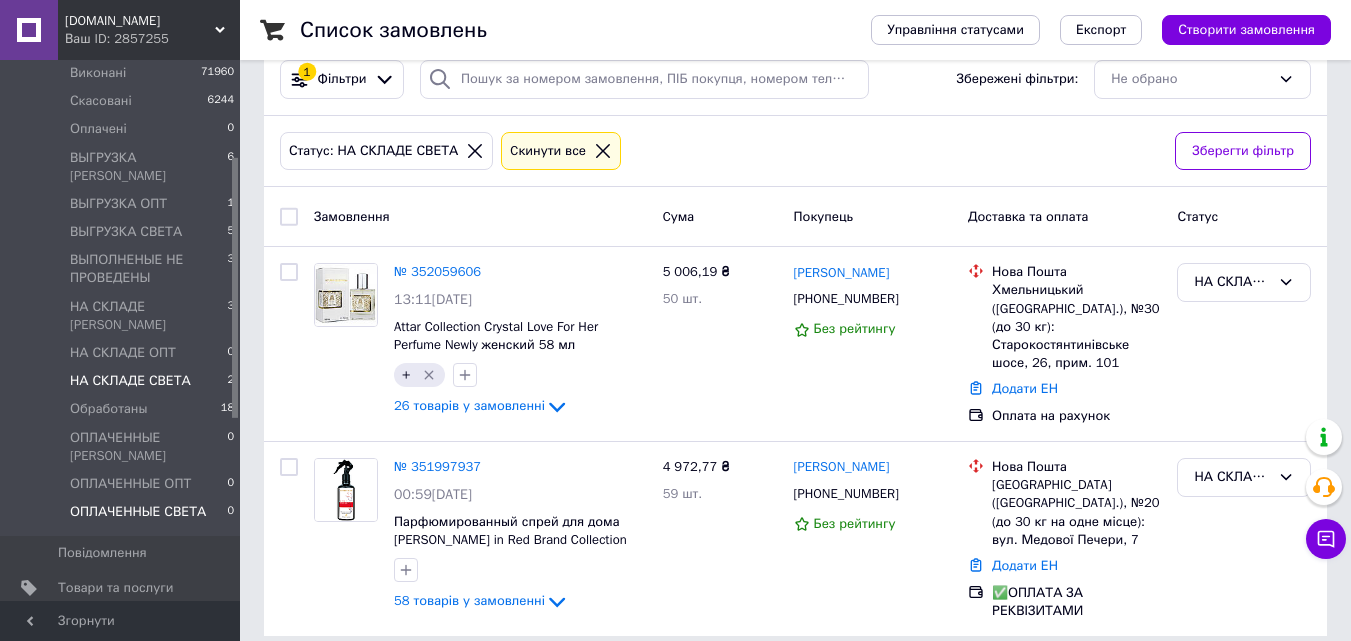 click on "ОПЛАЧЕННЫЕ СВЕТА" at bounding box center (138, 512) 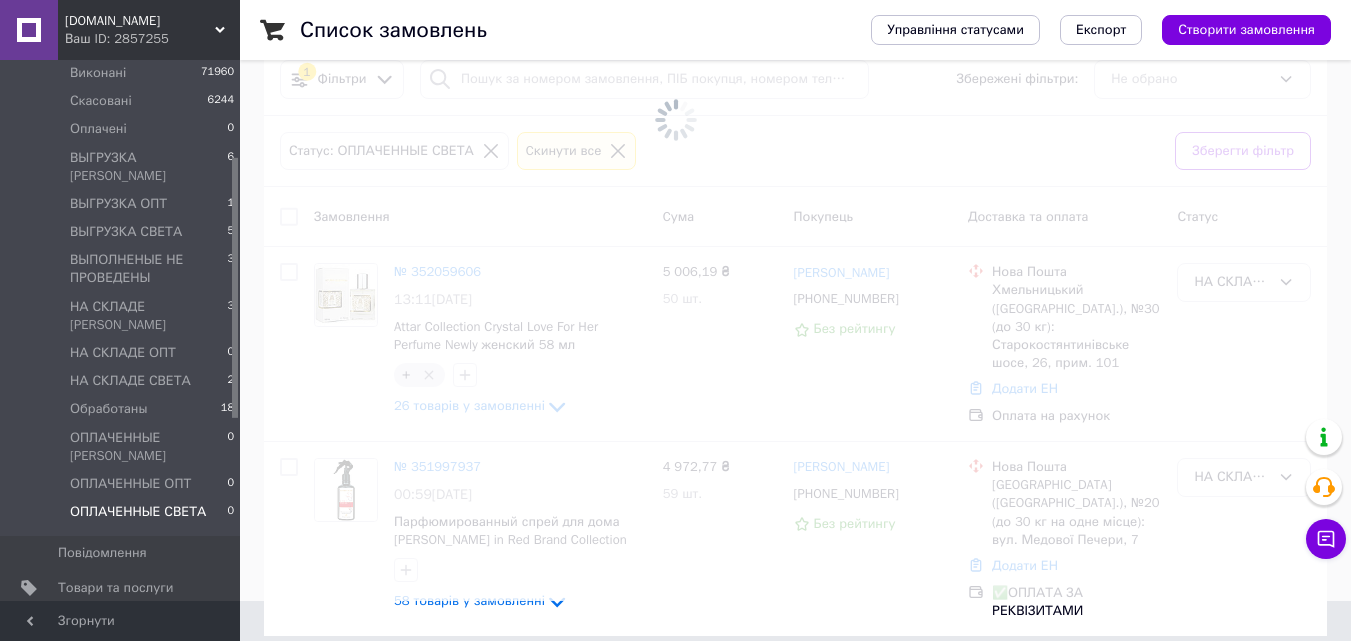 scroll, scrollTop: 0, scrollLeft: 0, axis: both 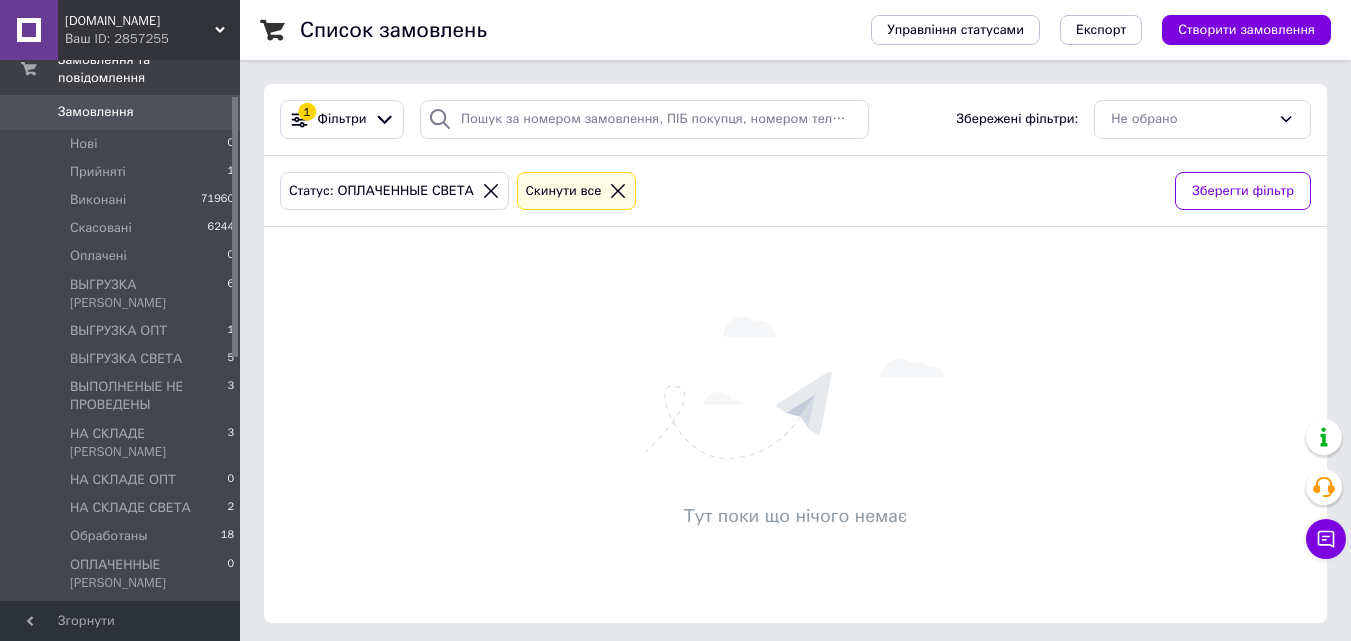 drag, startPoint x: 234, startPoint y: 115, endPoint x: 258, endPoint y: 150, distance: 42.43819 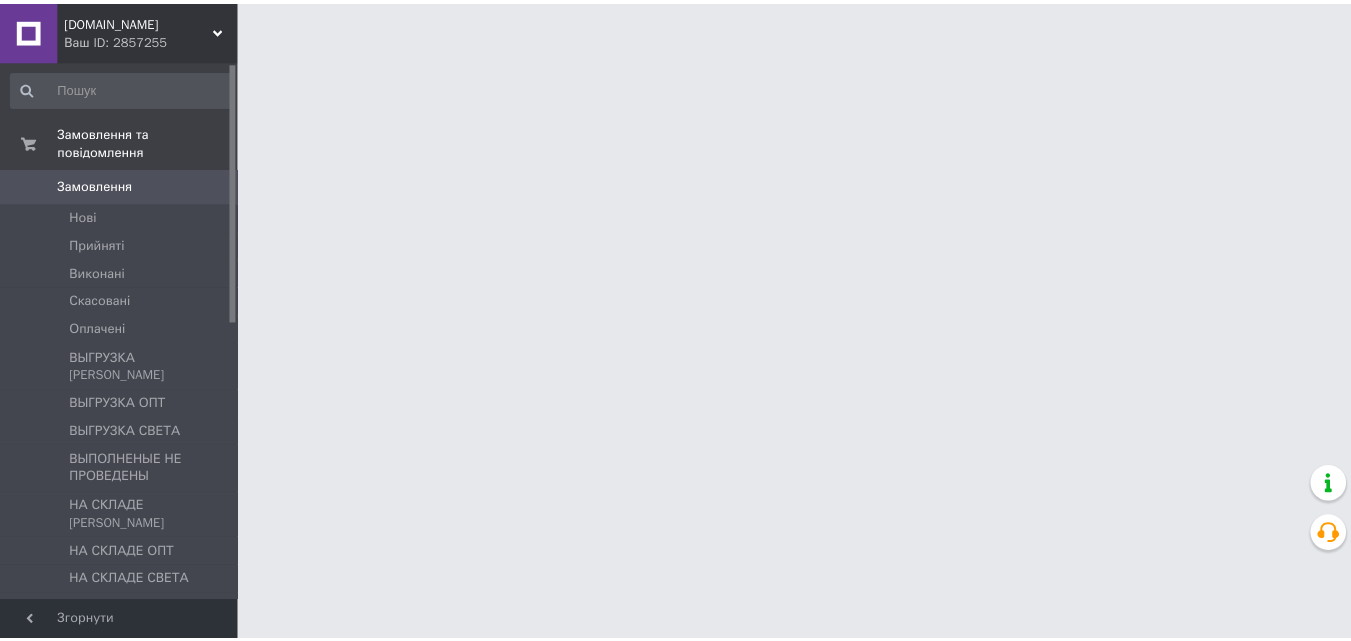 scroll, scrollTop: 0, scrollLeft: 0, axis: both 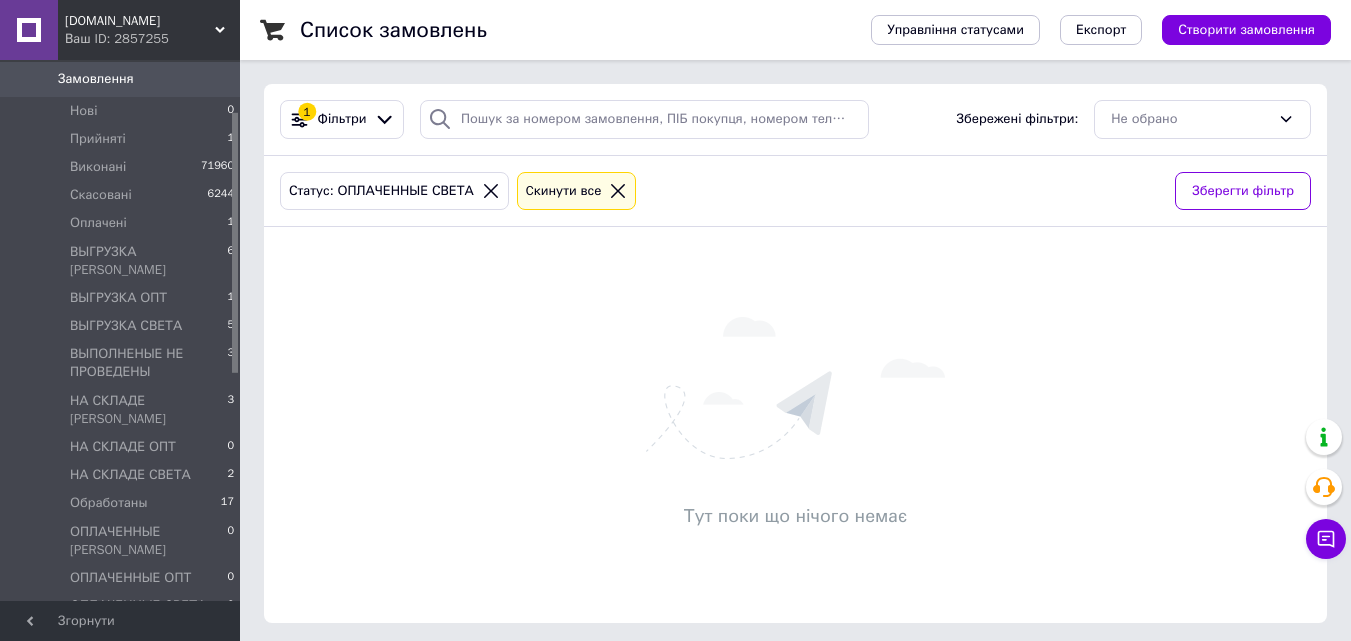 drag, startPoint x: 0, startPoint y: 0, endPoint x: 249, endPoint y: 171, distance: 302.0629 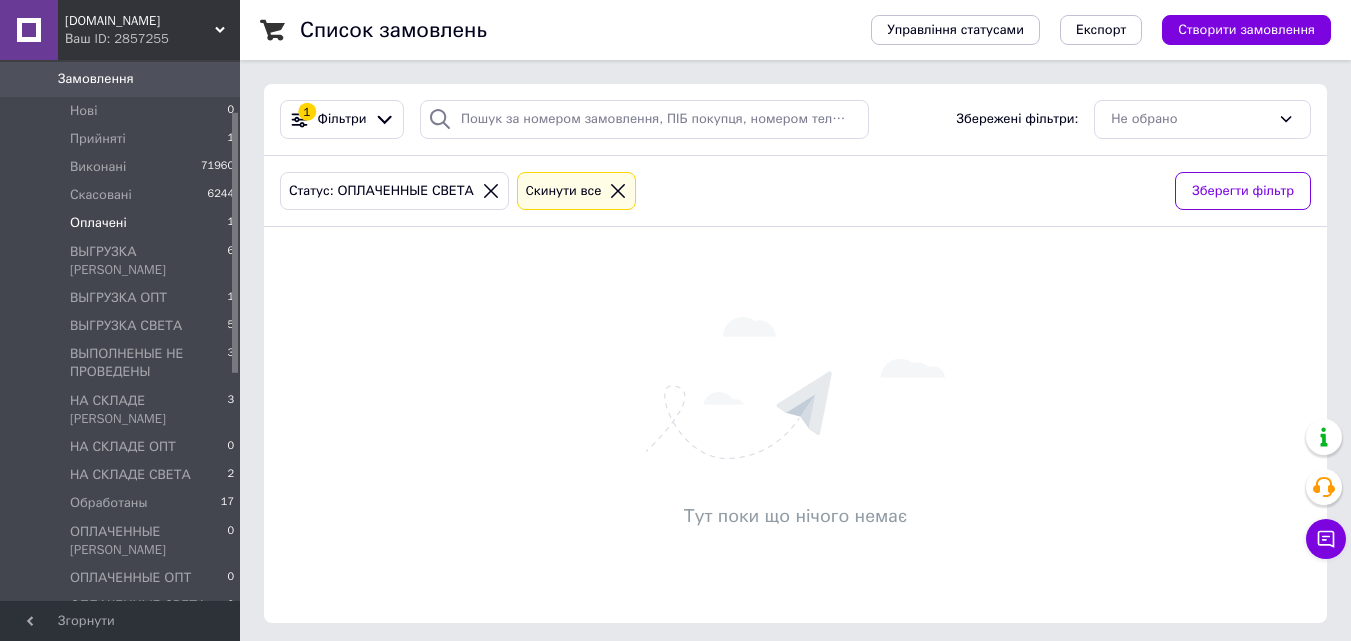click on "Оплачені 1" at bounding box center [123, 223] 